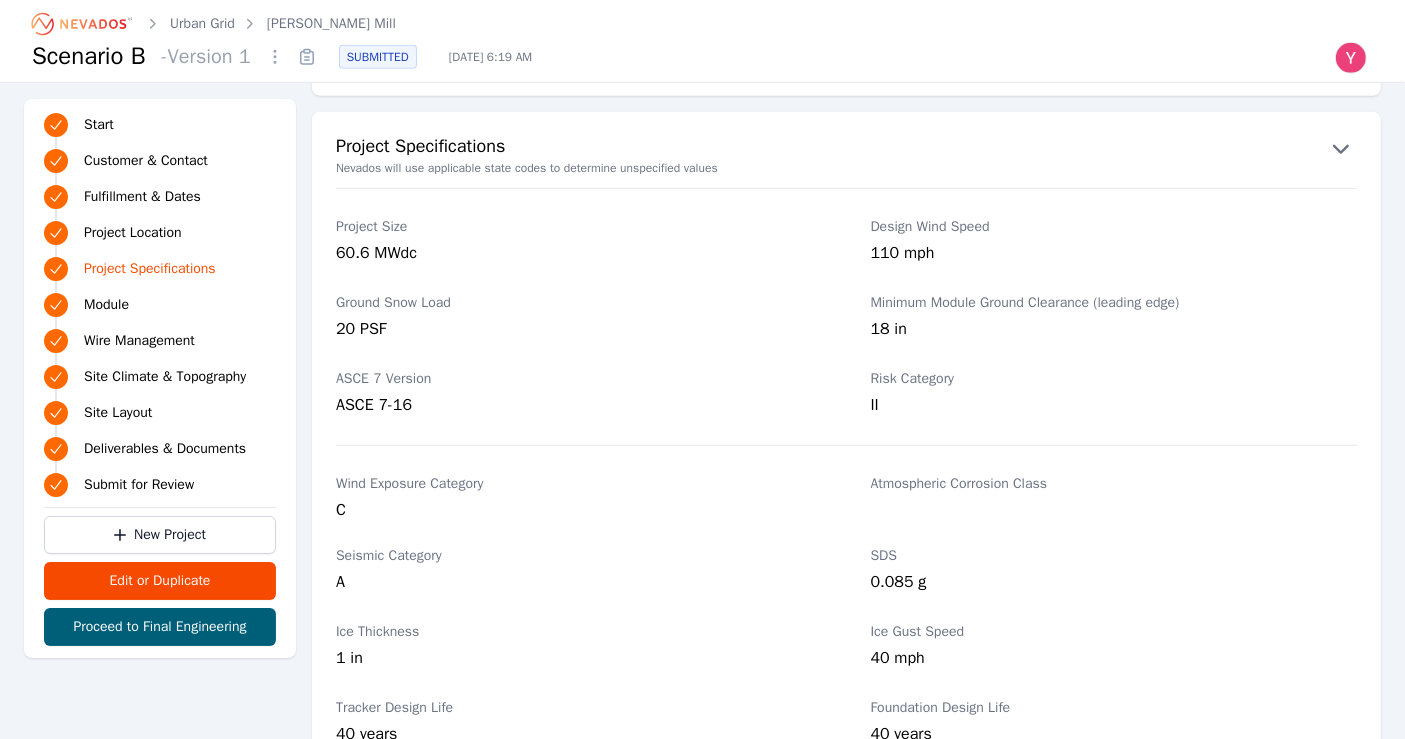 scroll, scrollTop: 1555, scrollLeft: 0, axis: vertical 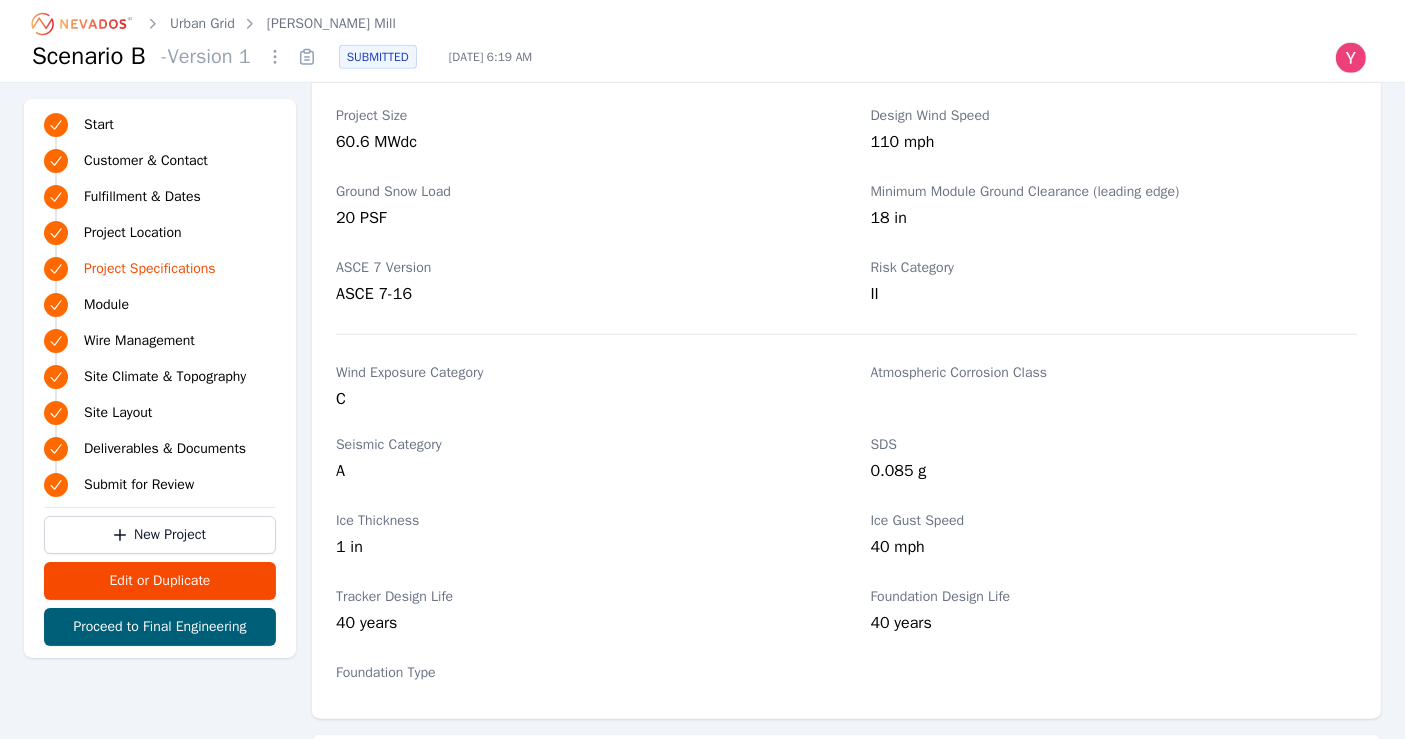drag, startPoint x: 219, startPoint y: 34, endPoint x: 218, endPoint y: 20, distance: 14.035668 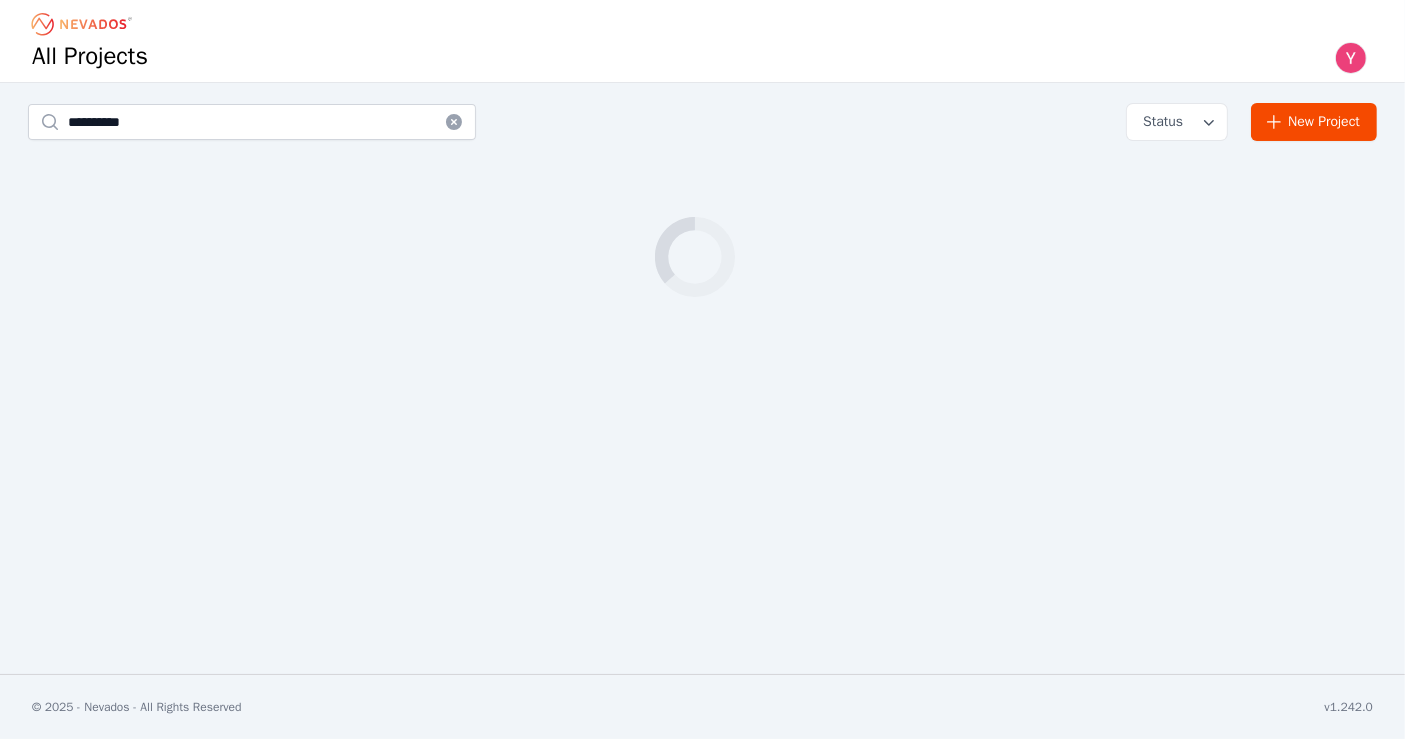 scroll, scrollTop: 0, scrollLeft: 0, axis: both 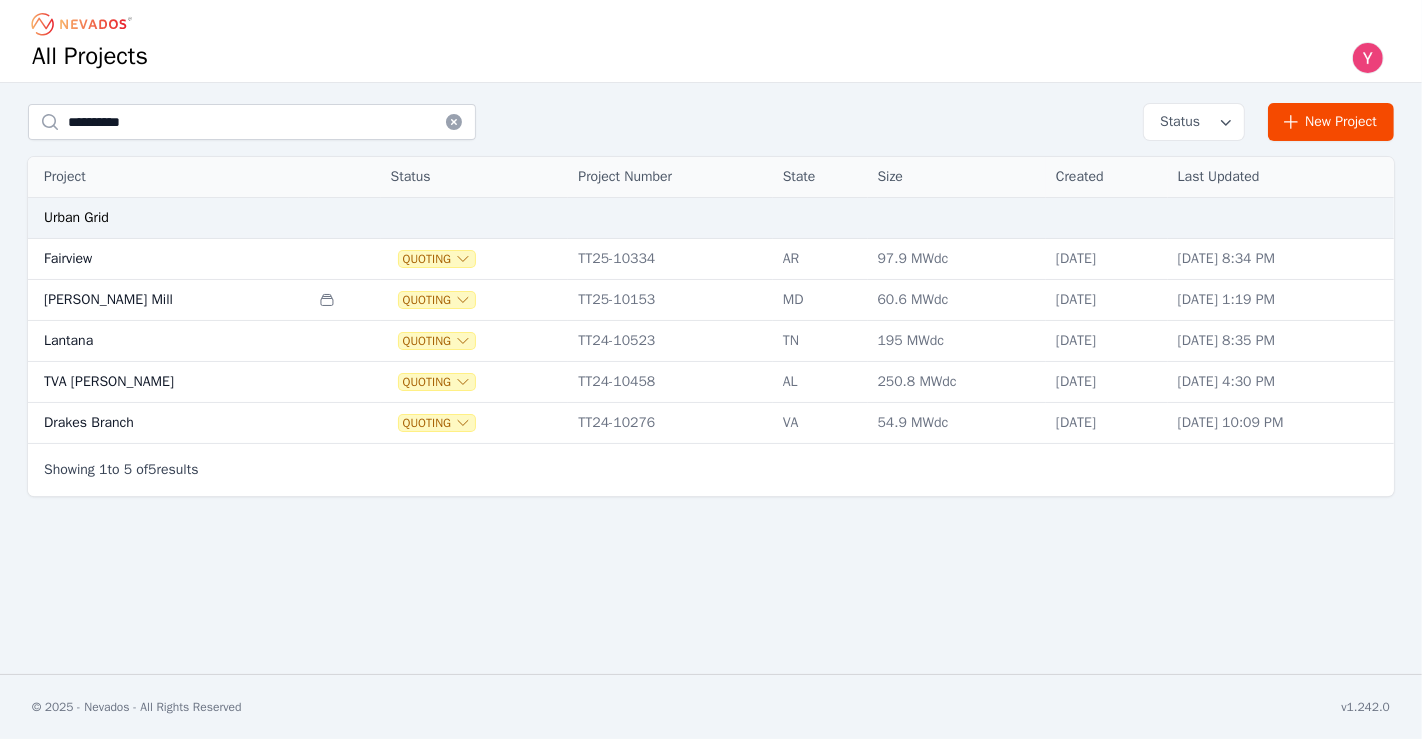 click on "[PERSON_NAME] Mill" at bounding box center [168, 300] 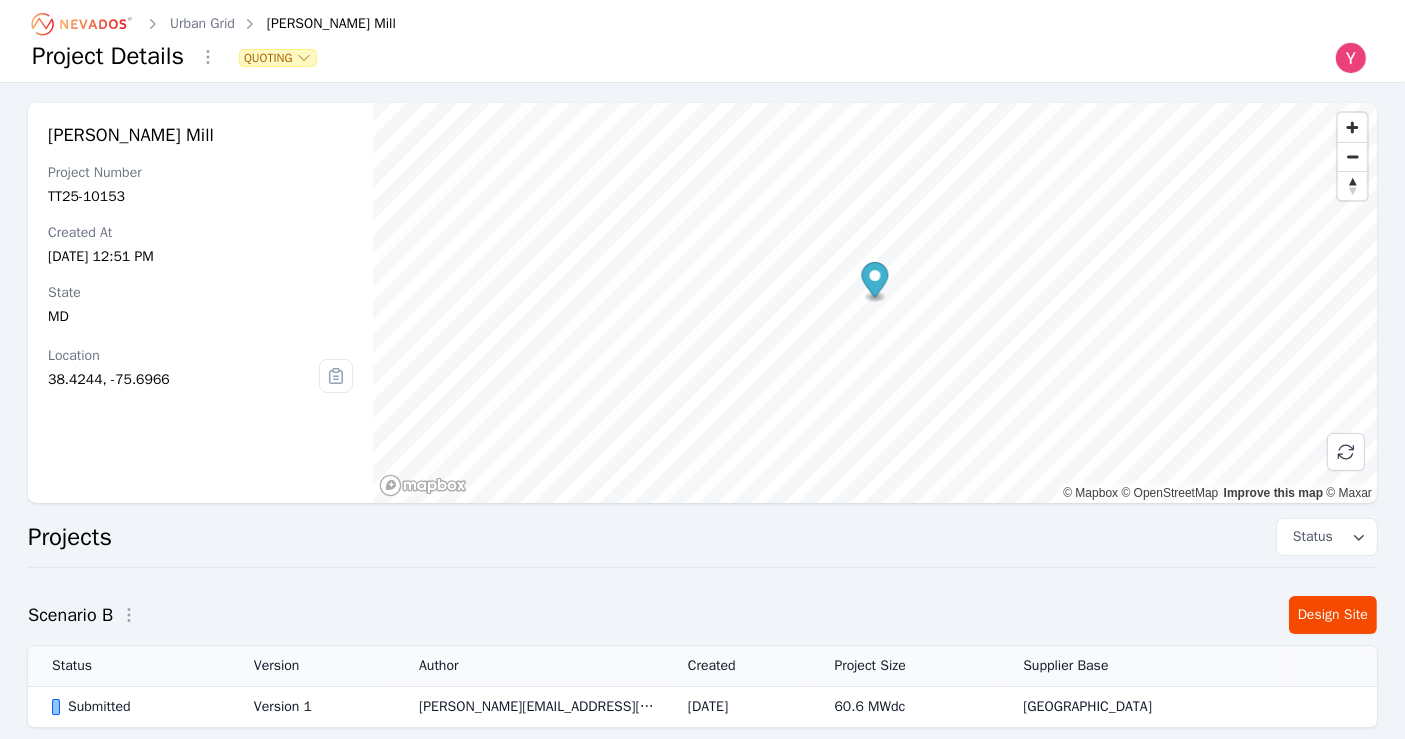 scroll, scrollTop: 333, scrollLeft: 0, axis: vertical 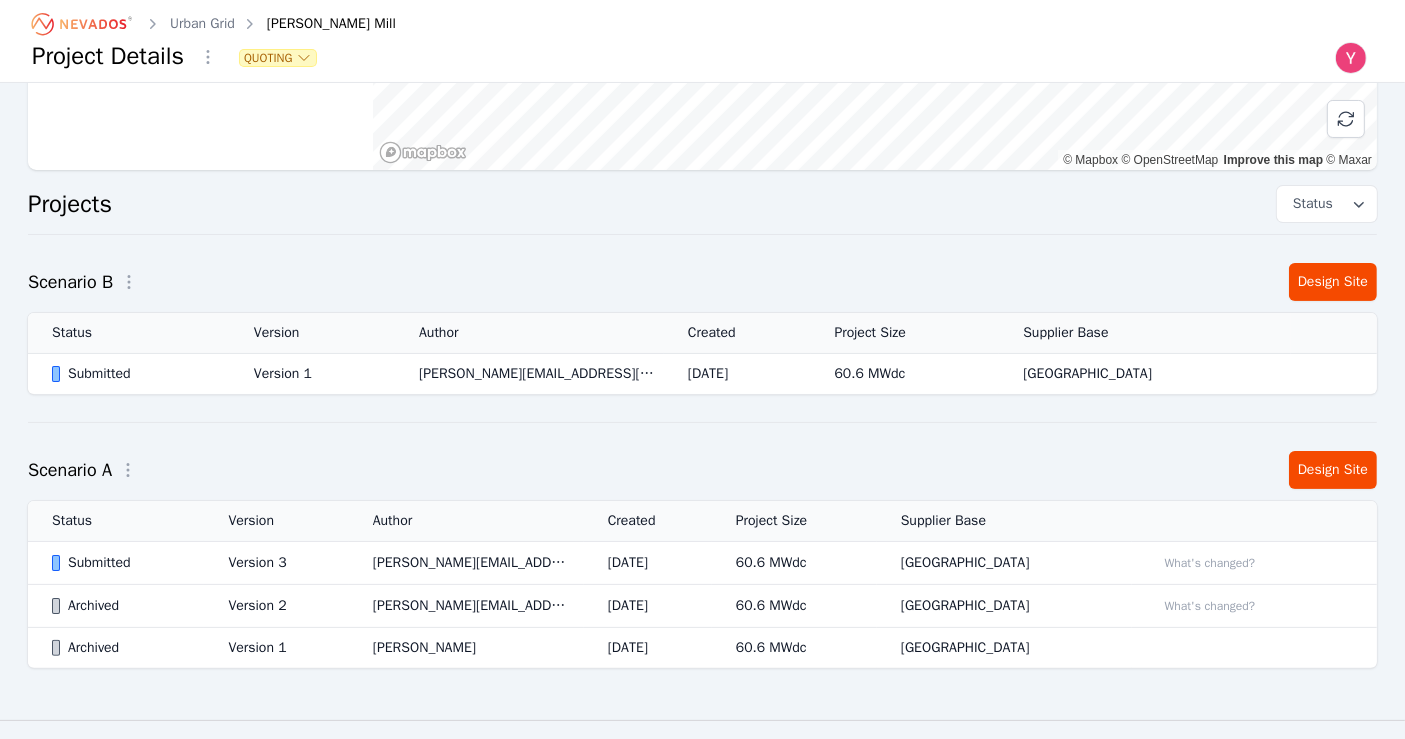 click on "Version 1" at bounding box center (276, 648) 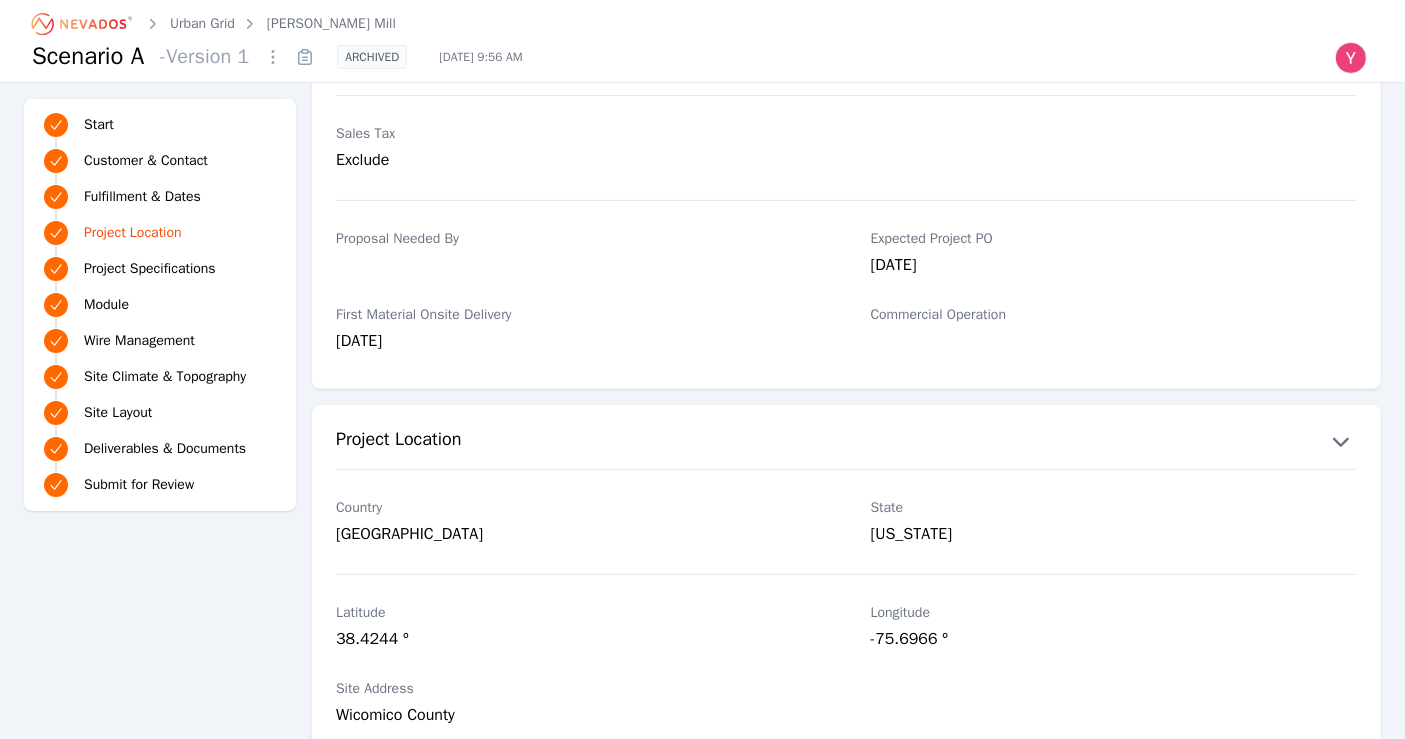 scroll, scrollTop: 1333, scrollLeft: 0, axis: vertical 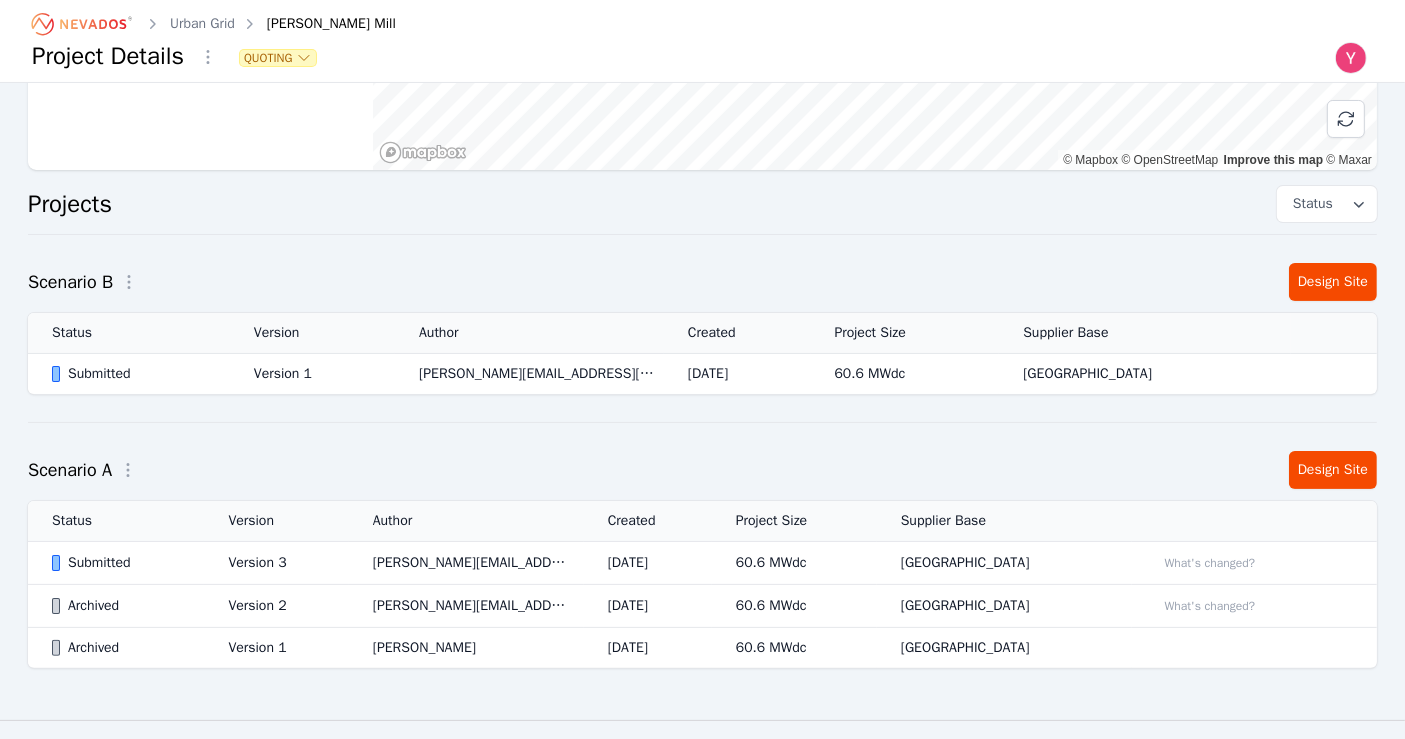 click on "[PERSON_NAME][EMAIL_ADDRESS][DOMAIN_NAME]" at bounding box center (529, 374) 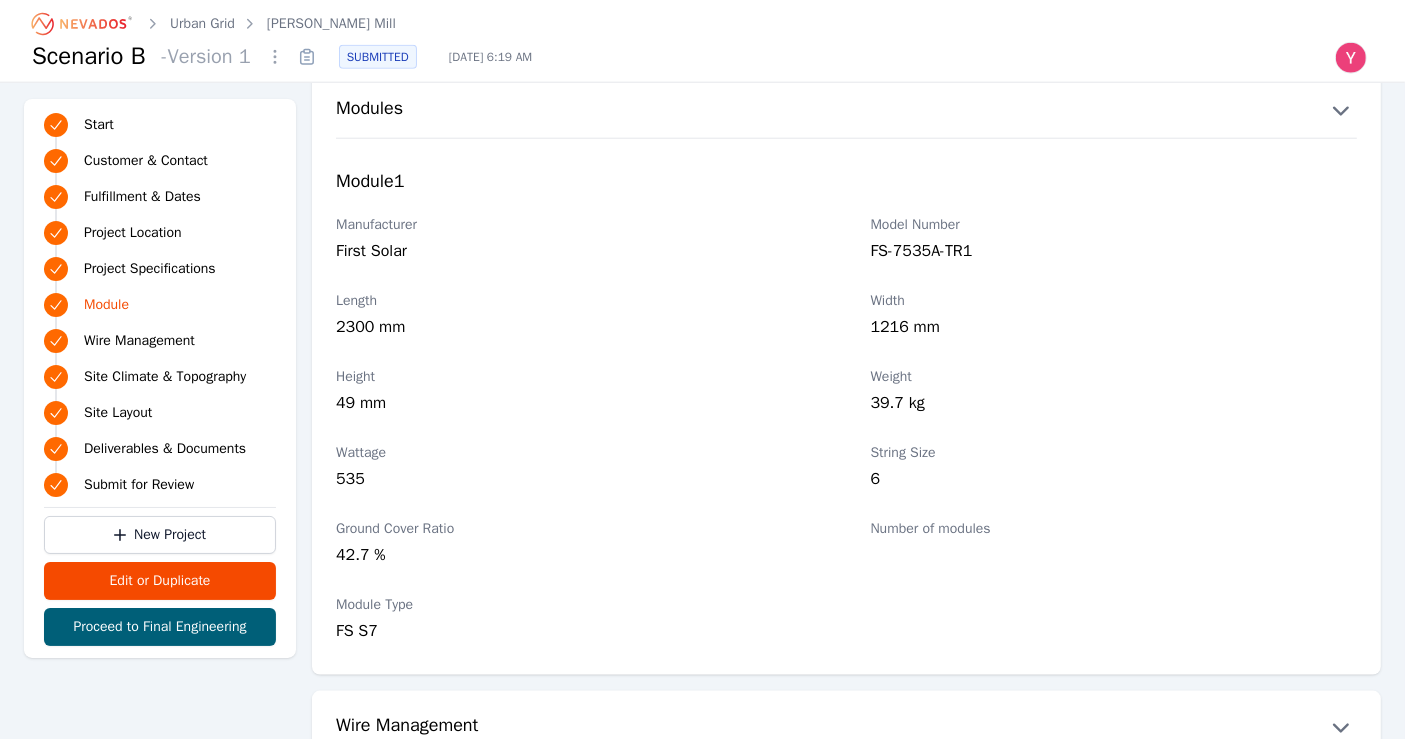 scroll, scrollTop: 2444, scrollLeft: 0, axis: vertical 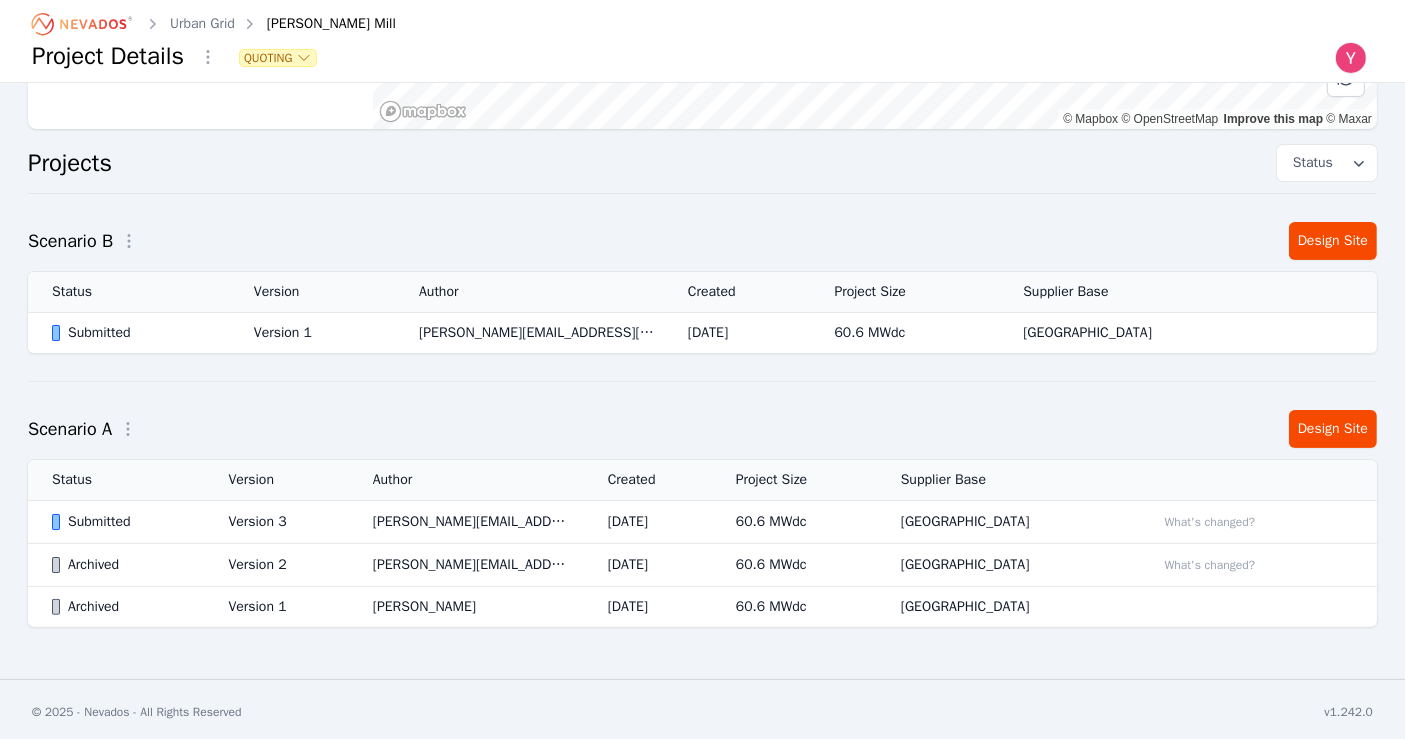 click on "[PERSON_NAME][EMAIL_ADDRESS][PERSON_NAME][DOMAIN_NAME]" at bounding box center [466, 522] 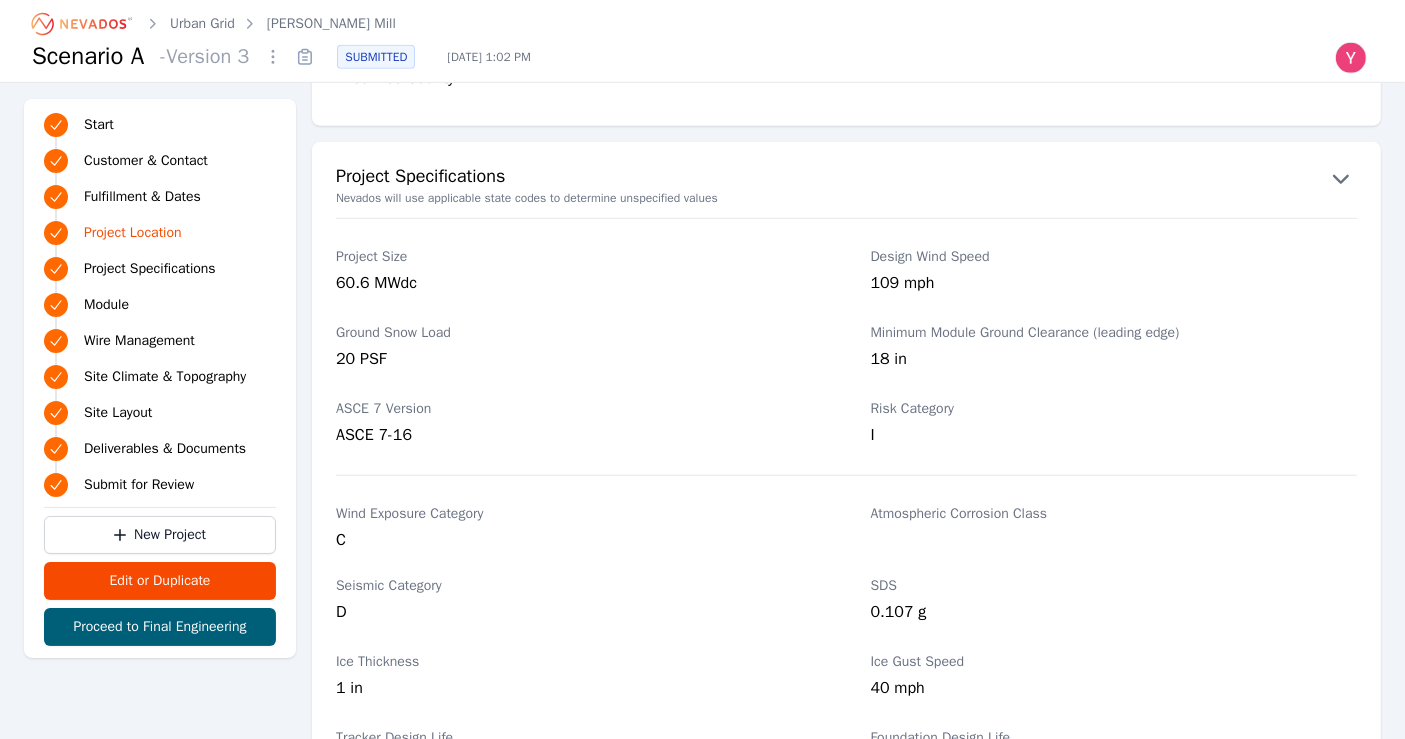 scroll, scrollTop: 1442, scrollLeft: 0, axis: vertical 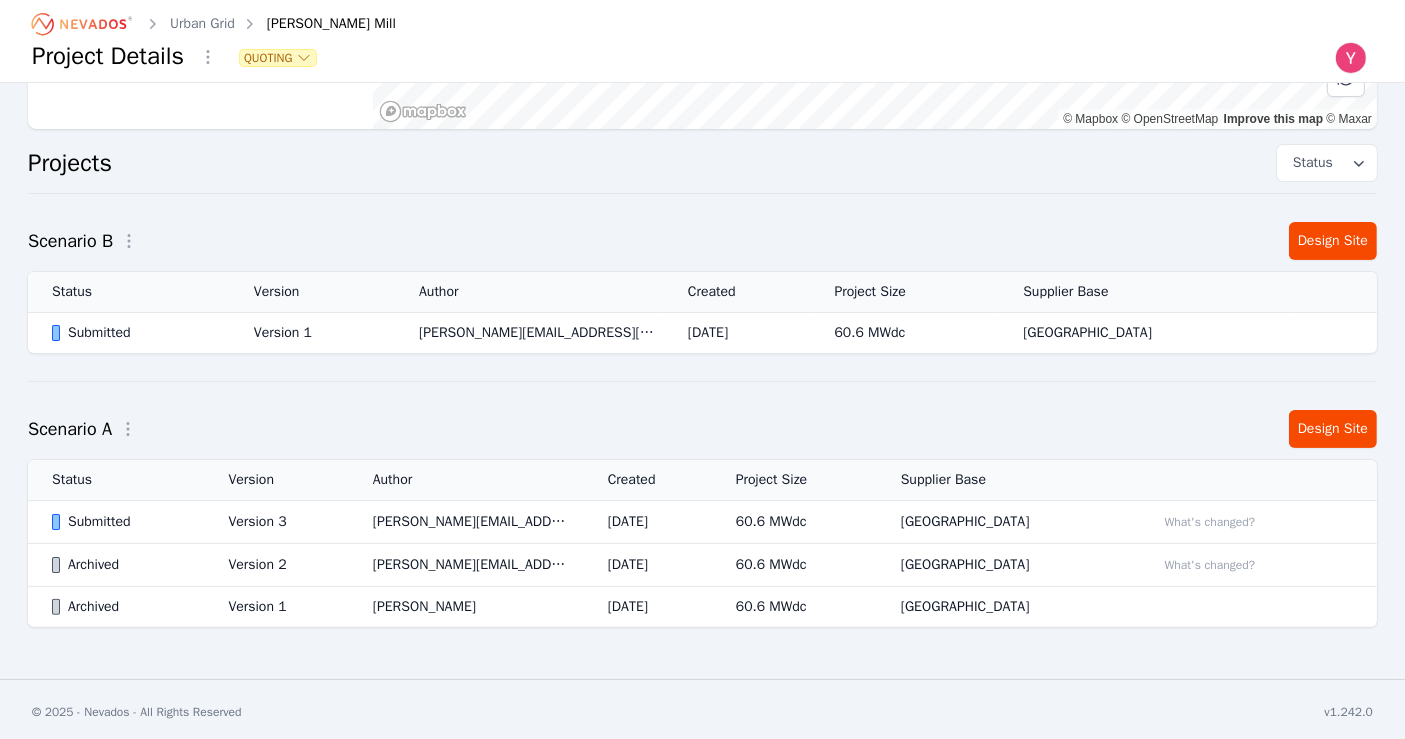 click on "Version 3" at bounding box center [276, 522] 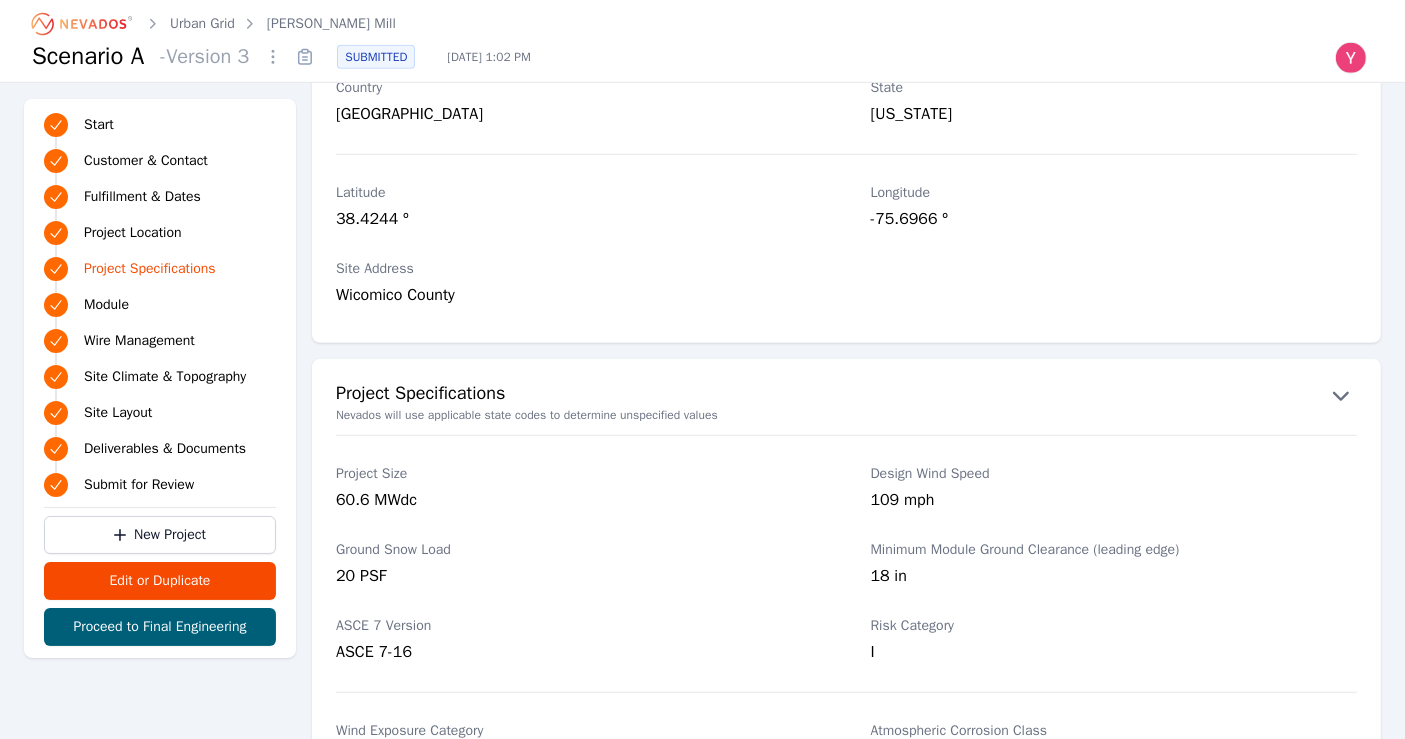 scroll, scrollTop: 1333, scrollLeft: 0, axis: vertical 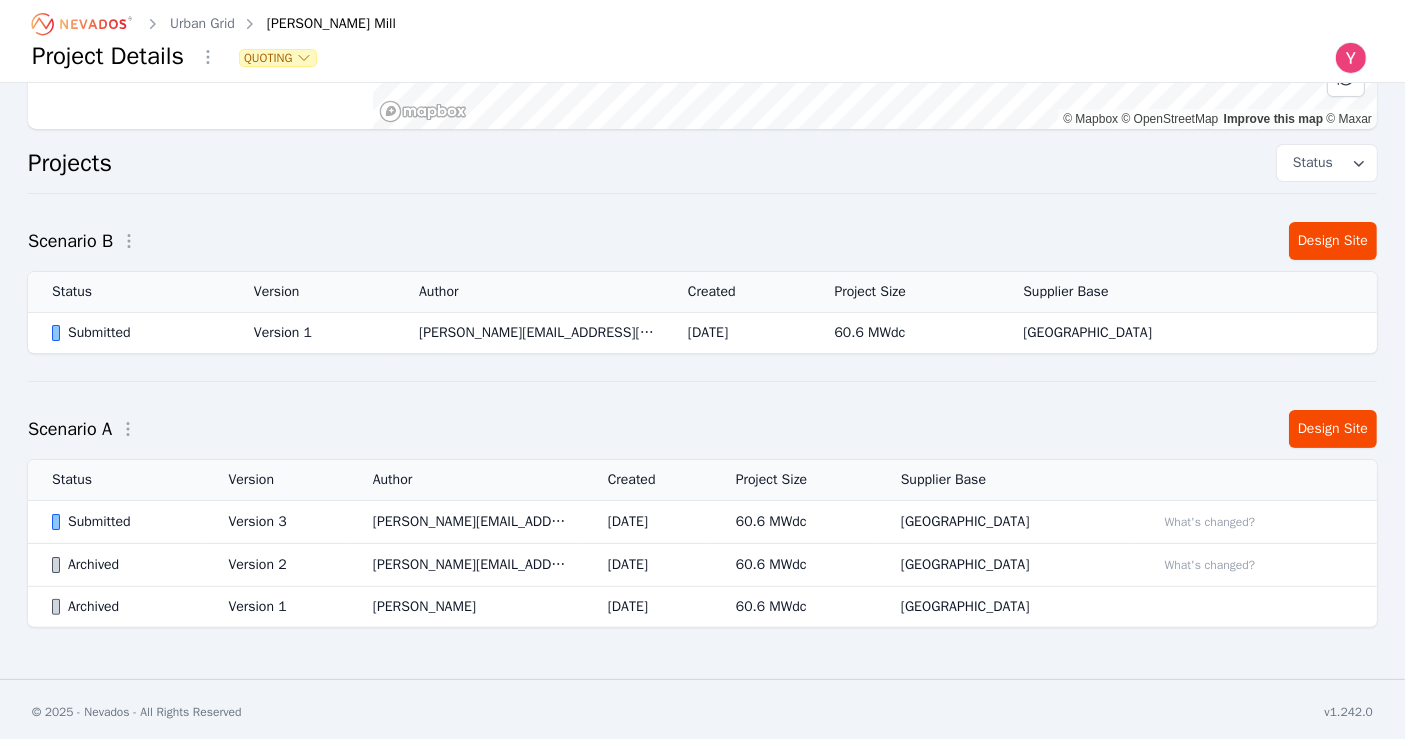 click on "[PERSON_NAME] Mill Project Number TT25-10153 Created At [DATE] 12:51 PM State [US_STATE] Location [GEOGRAPHIC_DATA]© Mapbox   © OpenStreetMap   Improve this map   © Maxar Projects Status Scenario B Design Site Status Version Author Created Project Size Supplier Base Submitted Version 1 [PERSON_NAME][EMAIL_ADDRESS][DOMAIN_NAME] [DATE] 60.6 MWdc [GEOGRAPHIC_DATA] Scenario A Design Site Status Version Author Created Project Size Supplier Base Submitted Version 3 [PERSON_NAME][EMAIL_ADDRESS][PERSON_NAME][DOMAIN_NAME] [DATE] 60.6 MWdc [GEOGRAPHIC_DATA] What's changed? Archived Version 2 [PERSON_NAME][EMAIL_ADDRESS][PERSON_NAME][DOMAIN_NAME] [DATE] 60.6 MWdc [GEOGRAPHIC_DATA] What's changed? Archived Version 1 [PERSON_NAME] [DATE] 60.6 MWdc [GEOGRAPHIC_DATA]" at bounding box center [702, 198] 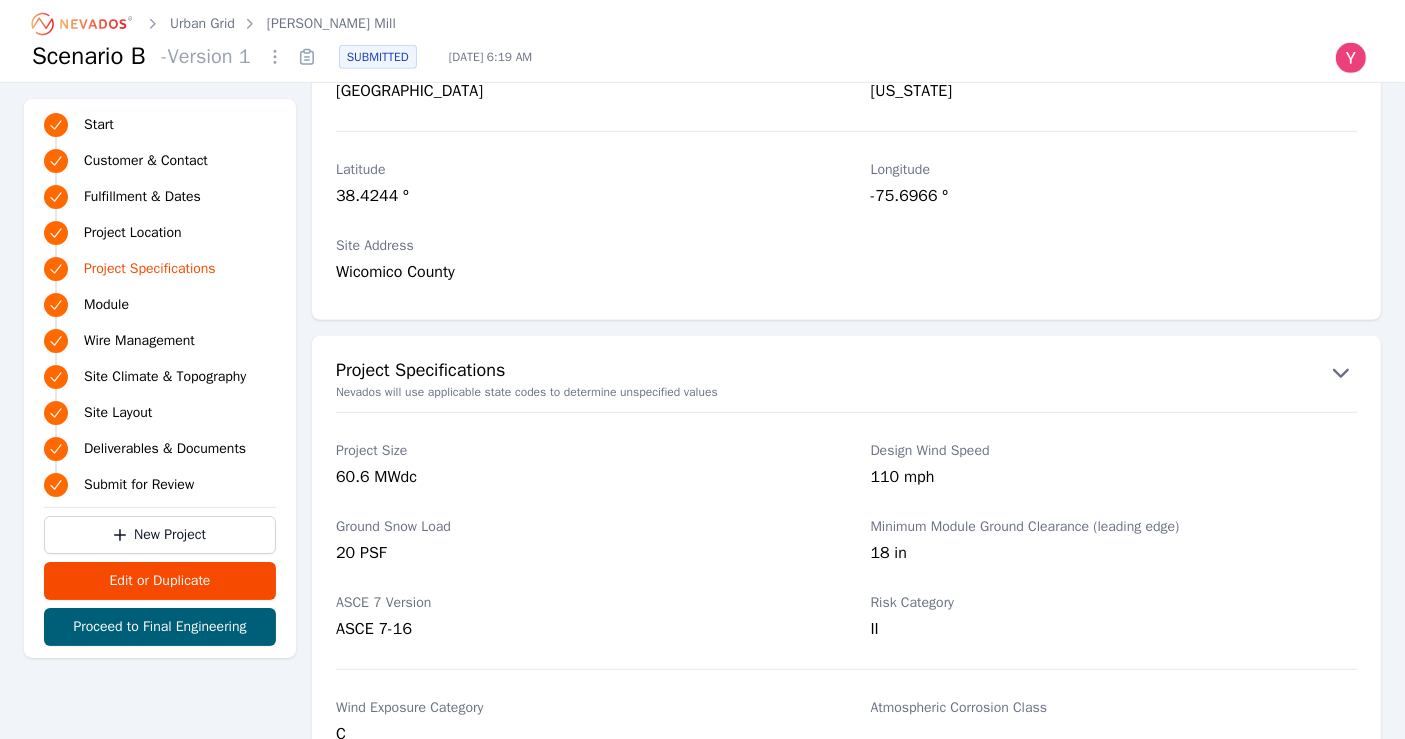 scroll, scrollTop: 1222, scrollLeft: 0, axis: vertical 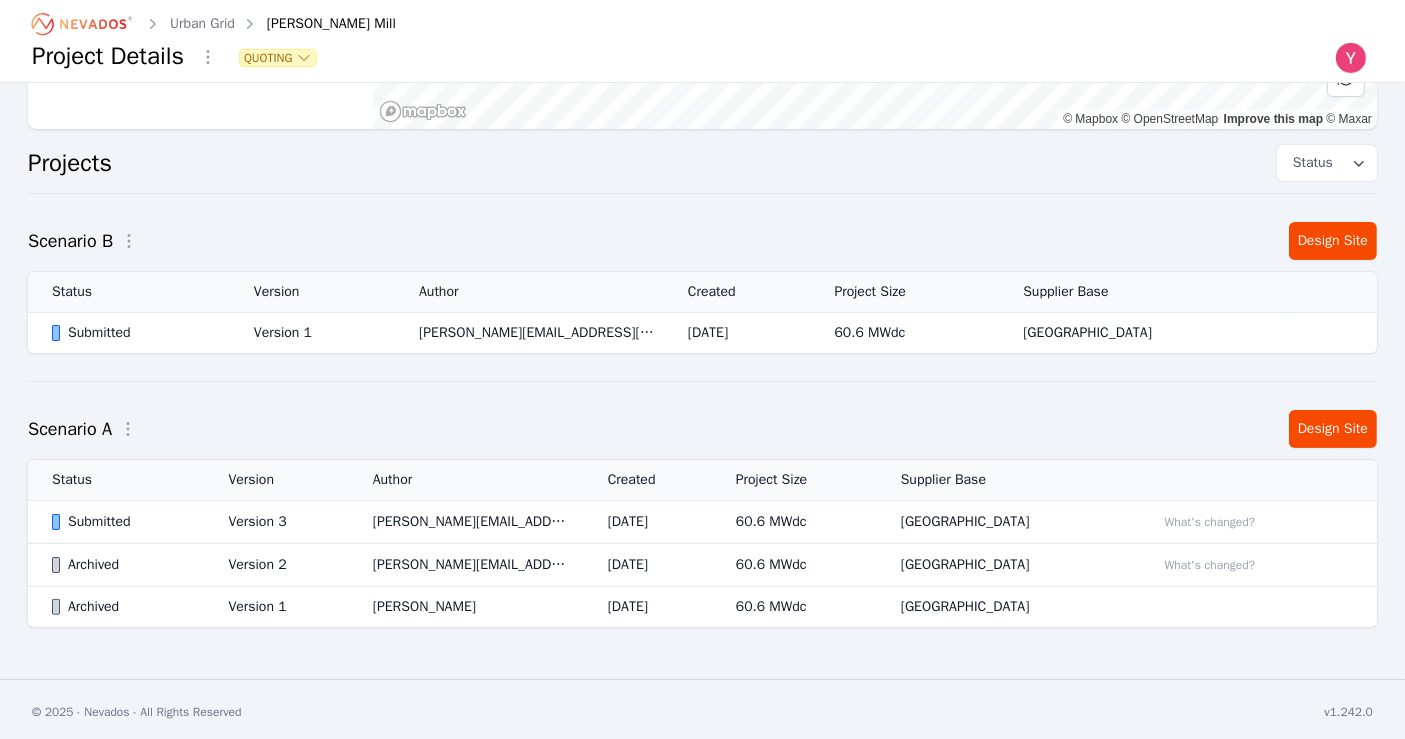 click on "[PERSON_NAME][EMAIL_ADDRESS][PERSON_NAME][DOMAIN_NAME]" at bounding box center (466, 522) 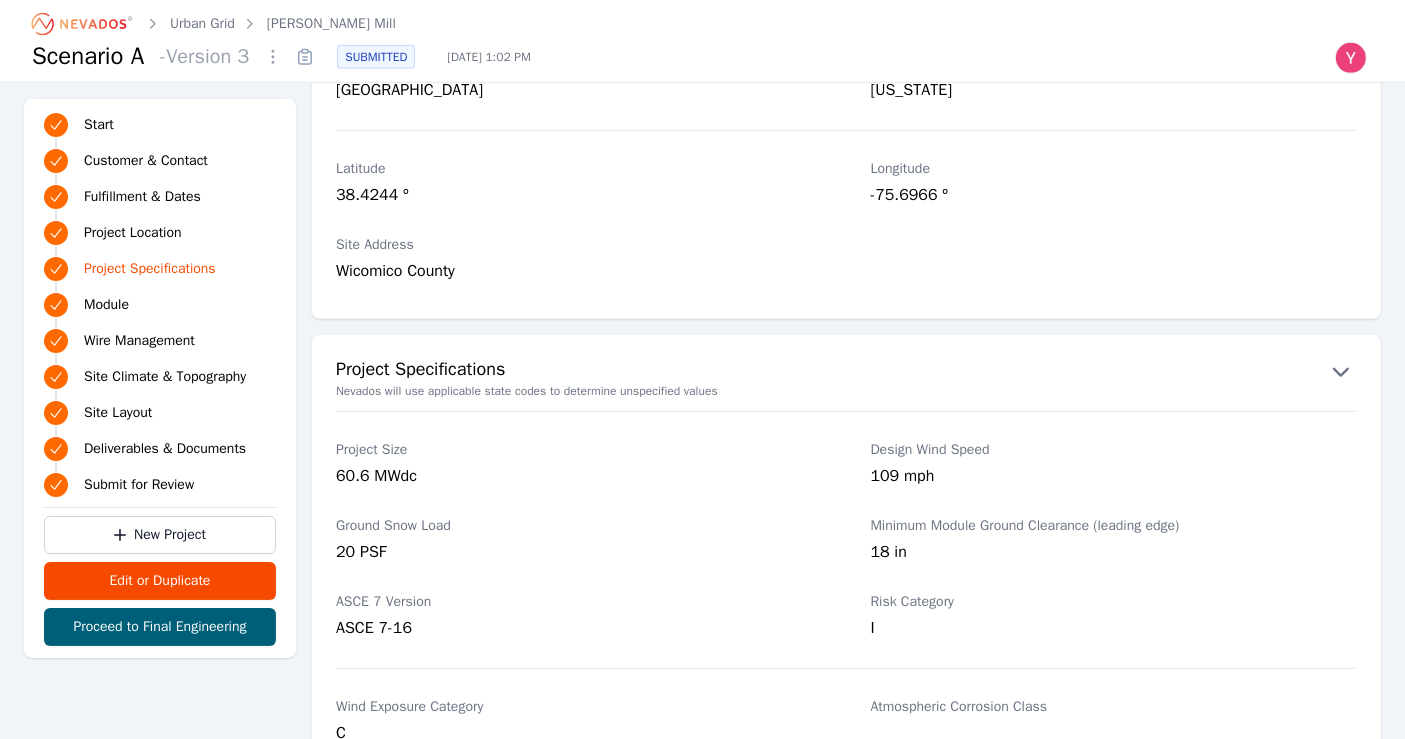 scroll, scrollTop: 1222, scrollLeft: 0, axis: vertical 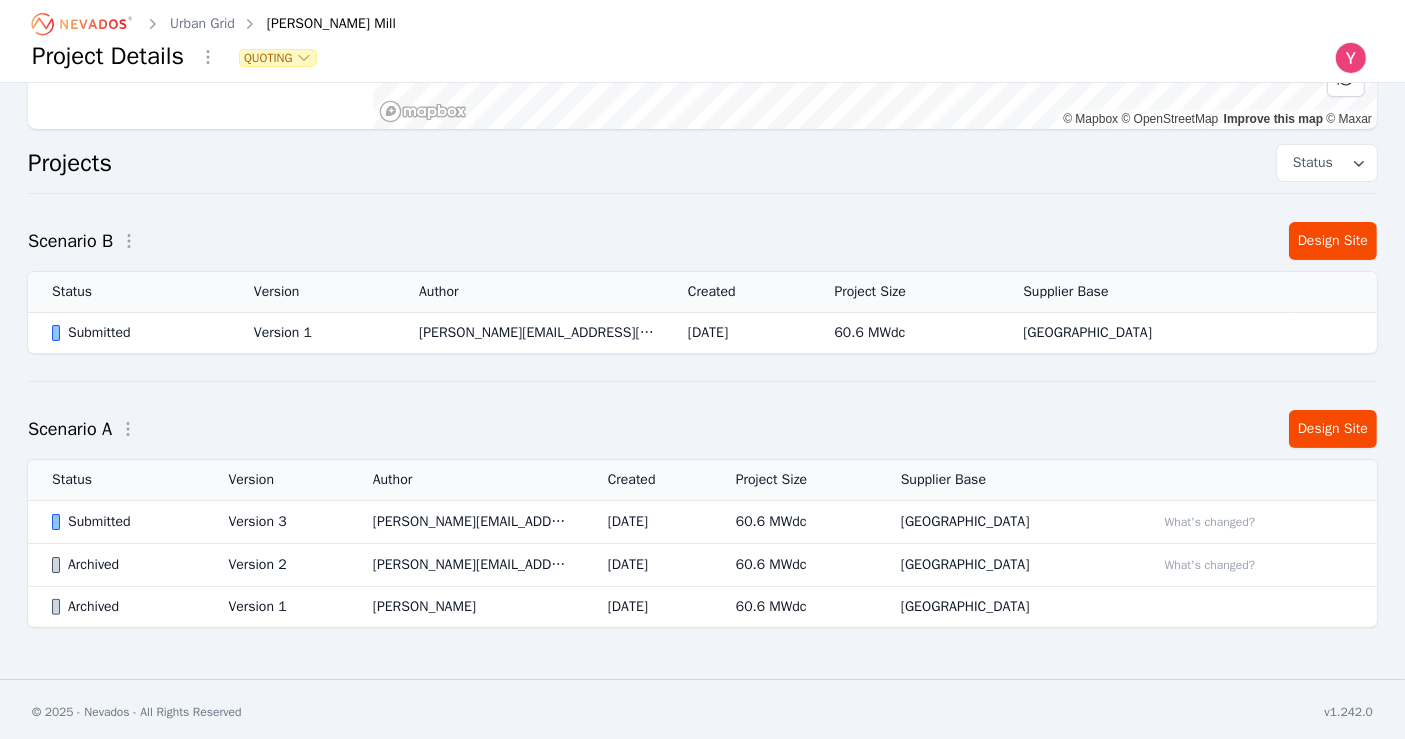 click on "[PERSON_NAME][EMAIL_ADDRESS][DOMAIN_NAME]" at bounding box center (529, 333) 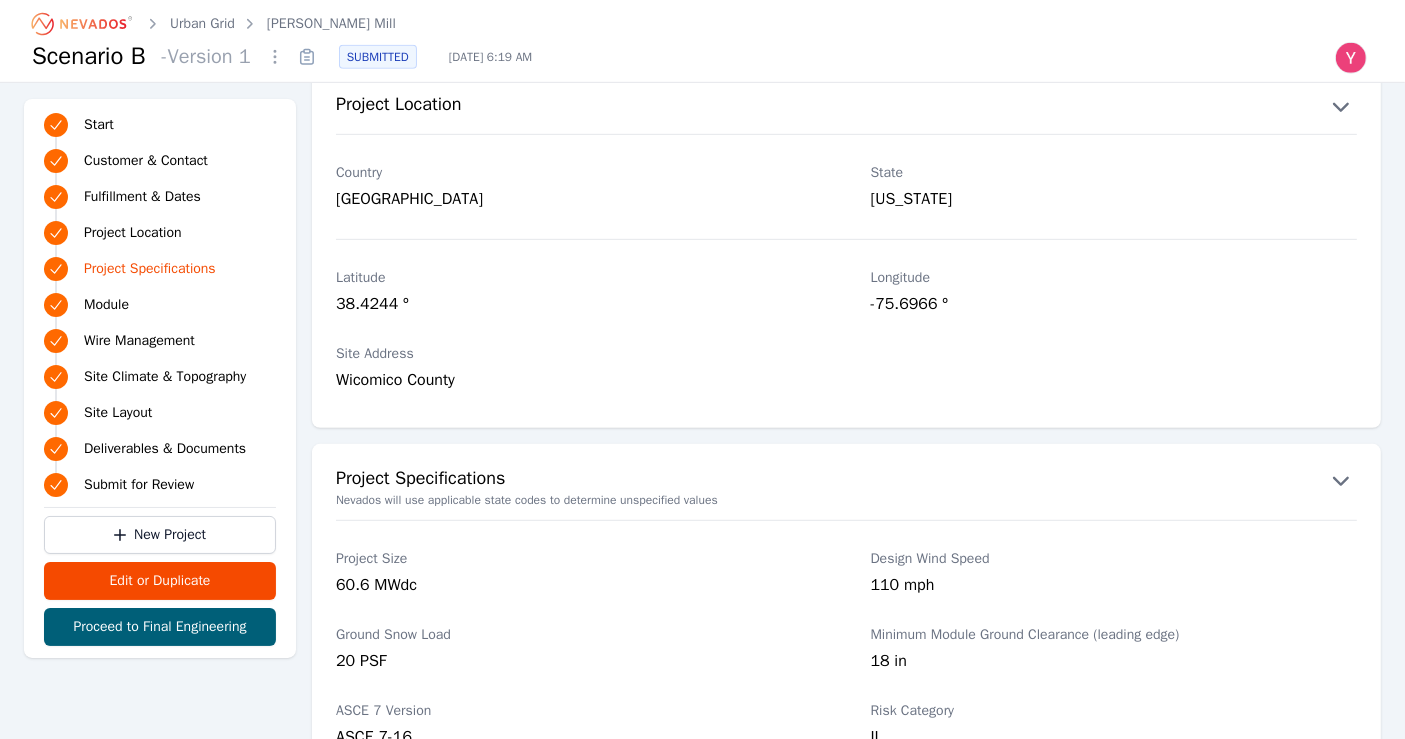 scroll, scrollTop: 1222, scrollLeft: 0, axis: vertical 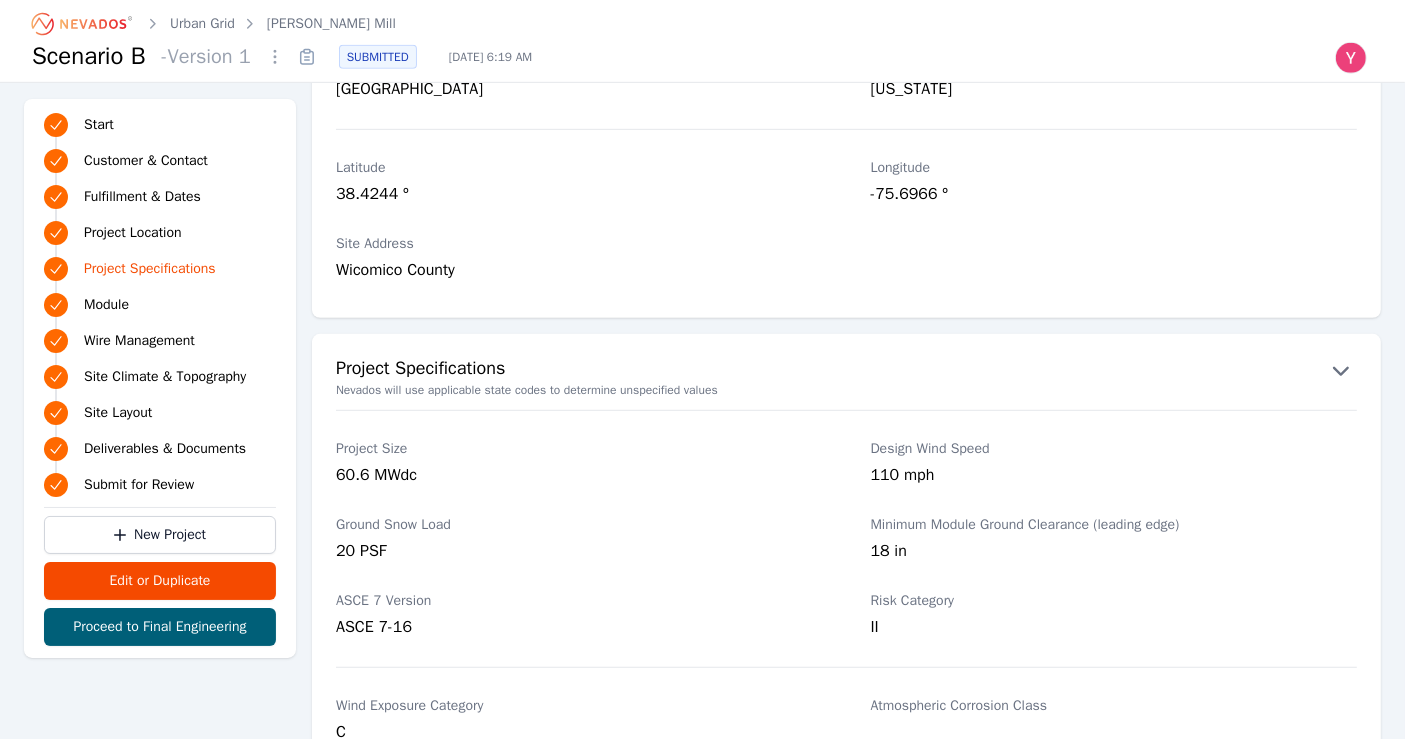 click 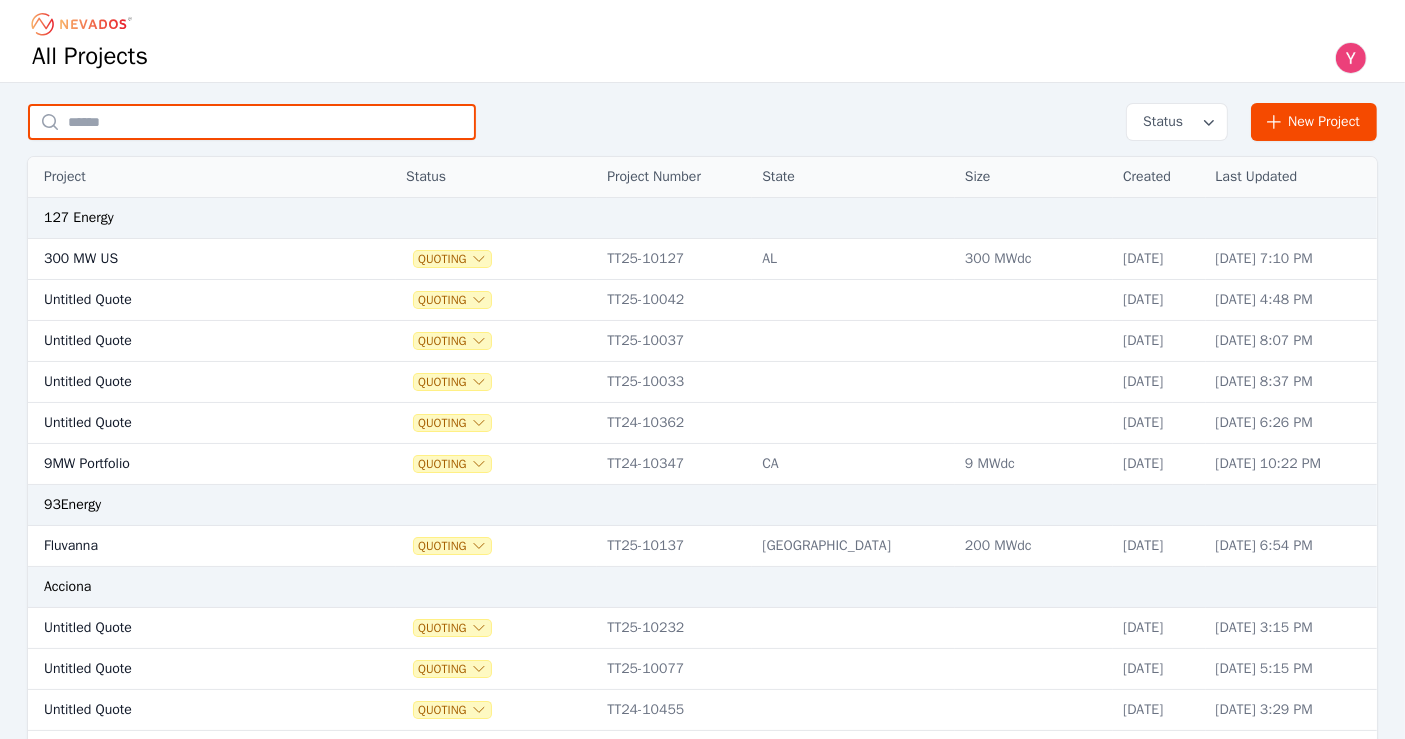 click at bounding box center [252, 122] 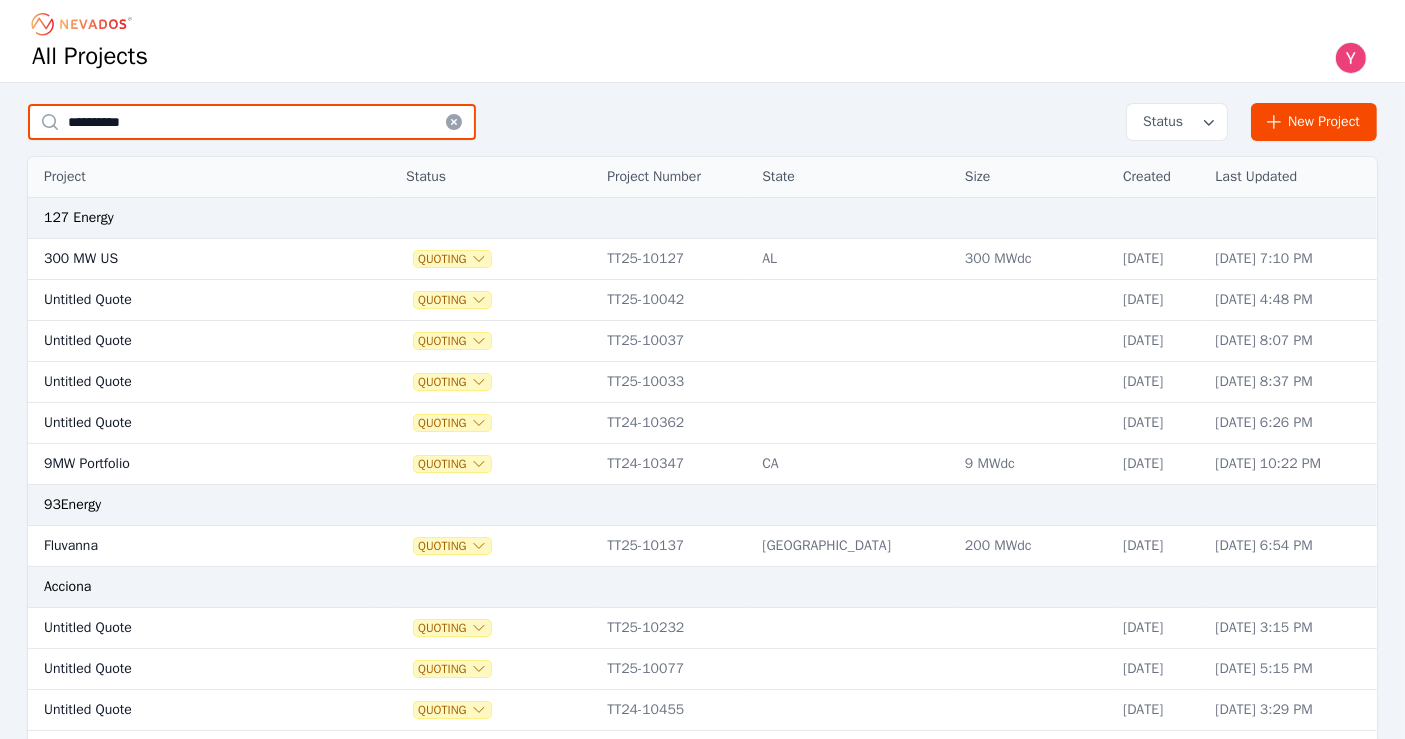 type on "**********" 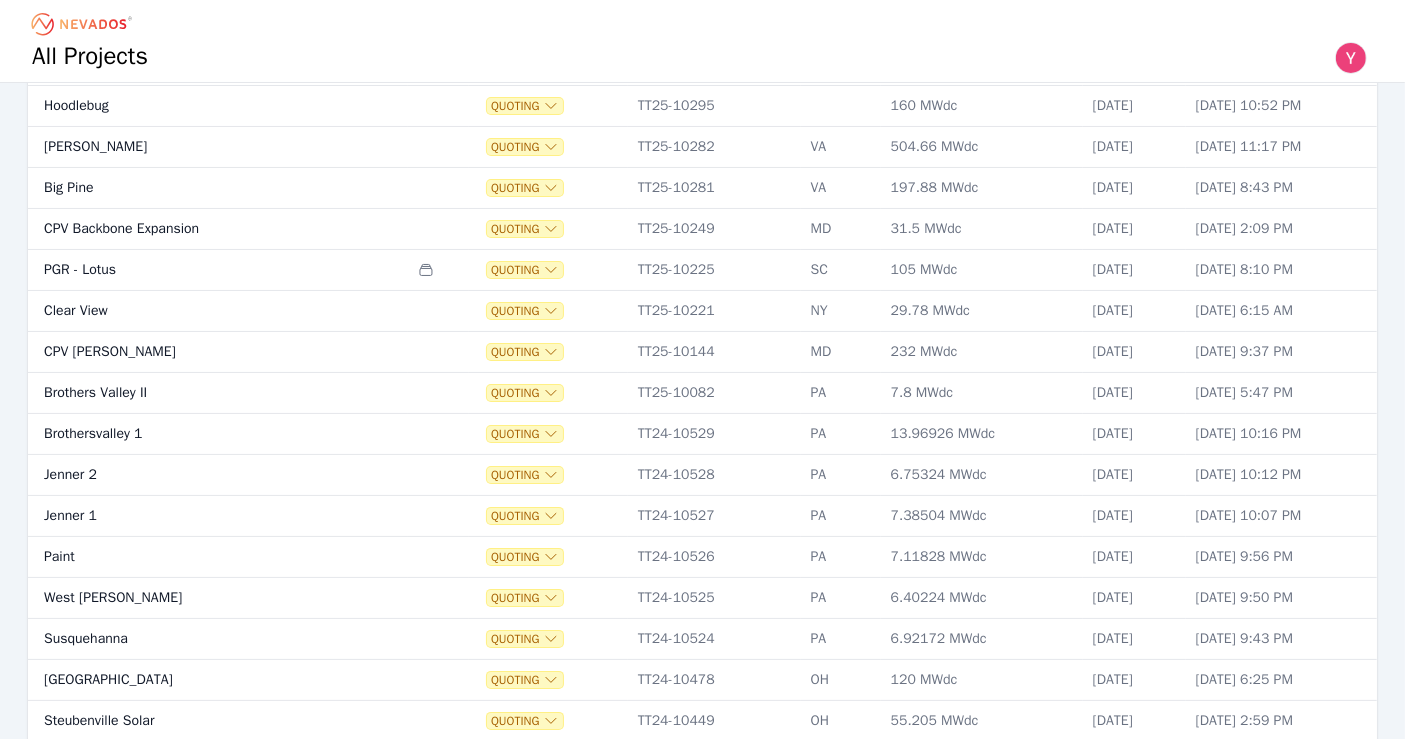 scroll, scrollTop: 666, scrollLeft: 0, axis: vertical 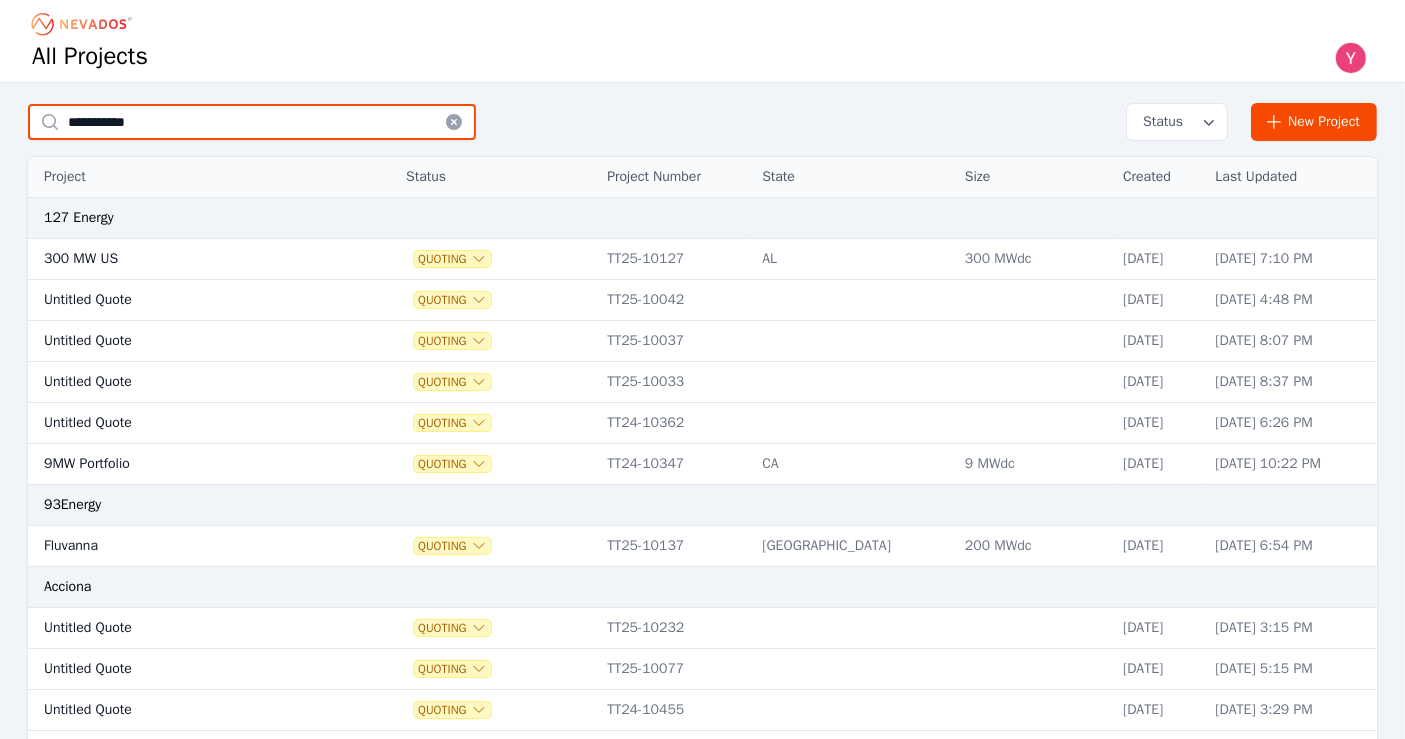 type on "**********" 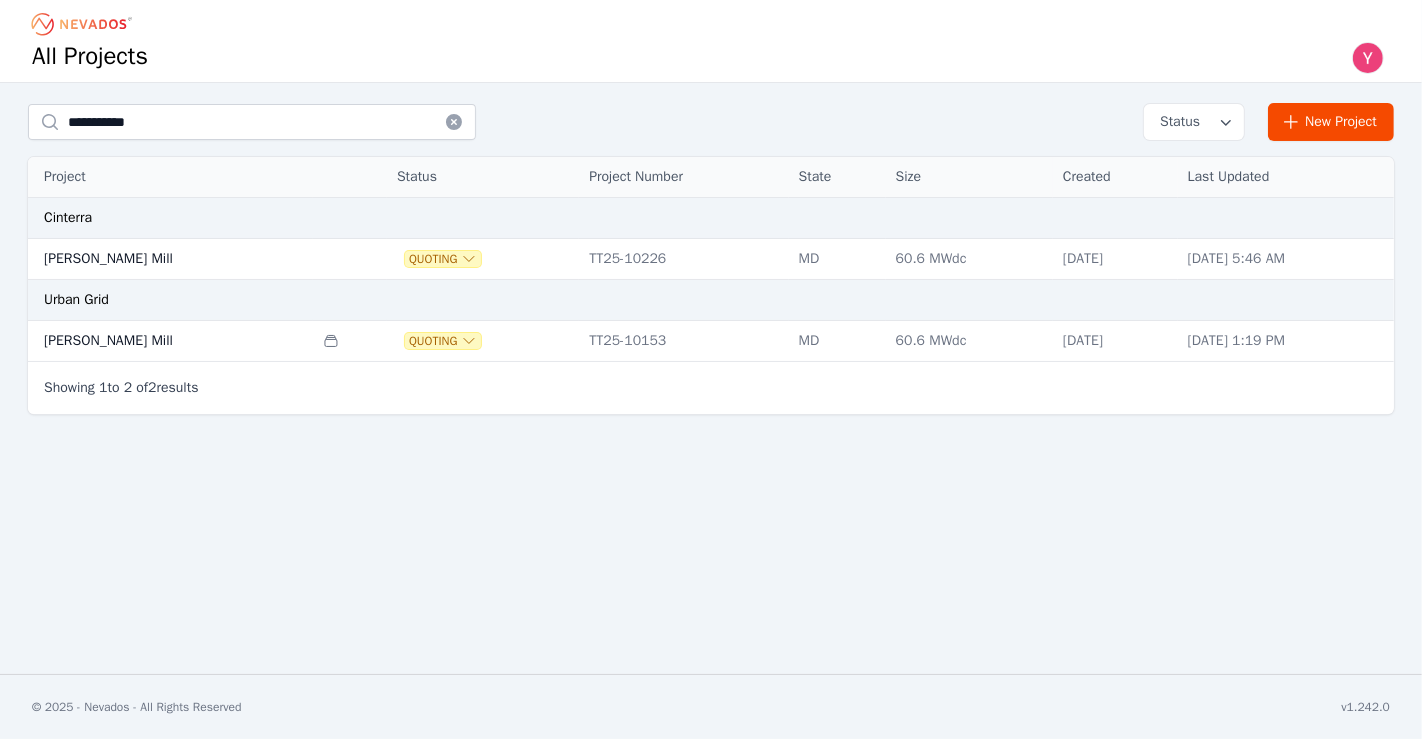 click on "[PERSON_NAME] Mill" at bounding box center [170, 341] 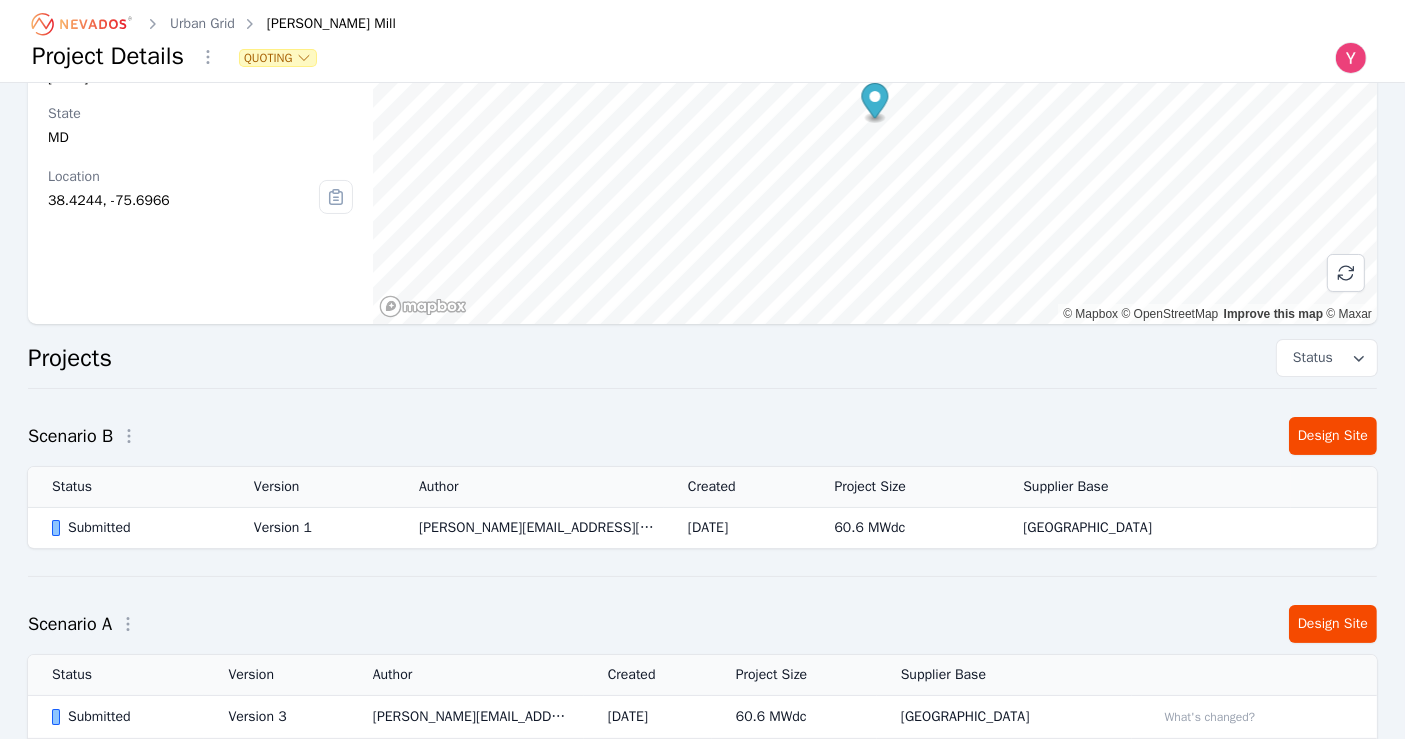 scroll, scrollTop: 374, scrollLeft: 0, axis: vertical 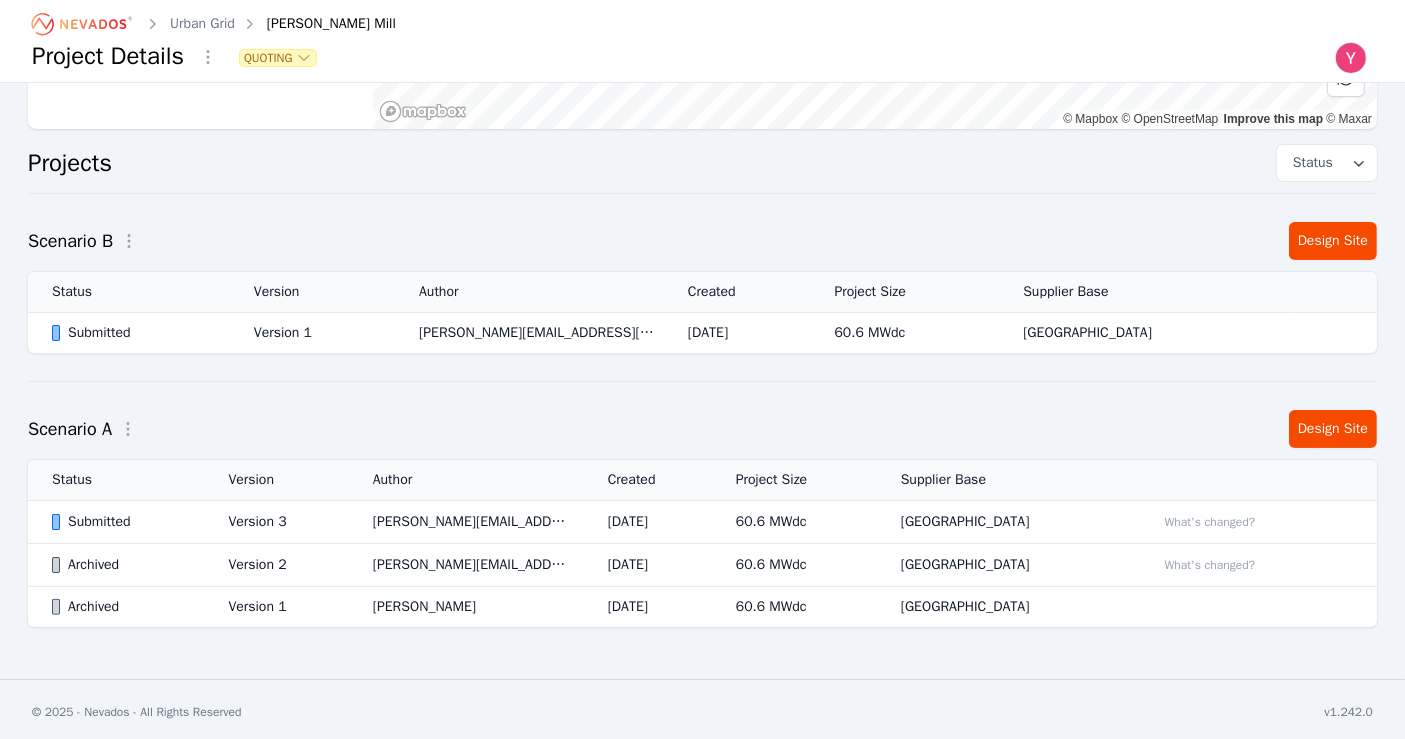 click on "Version 1" at bounding box center [312, 333] 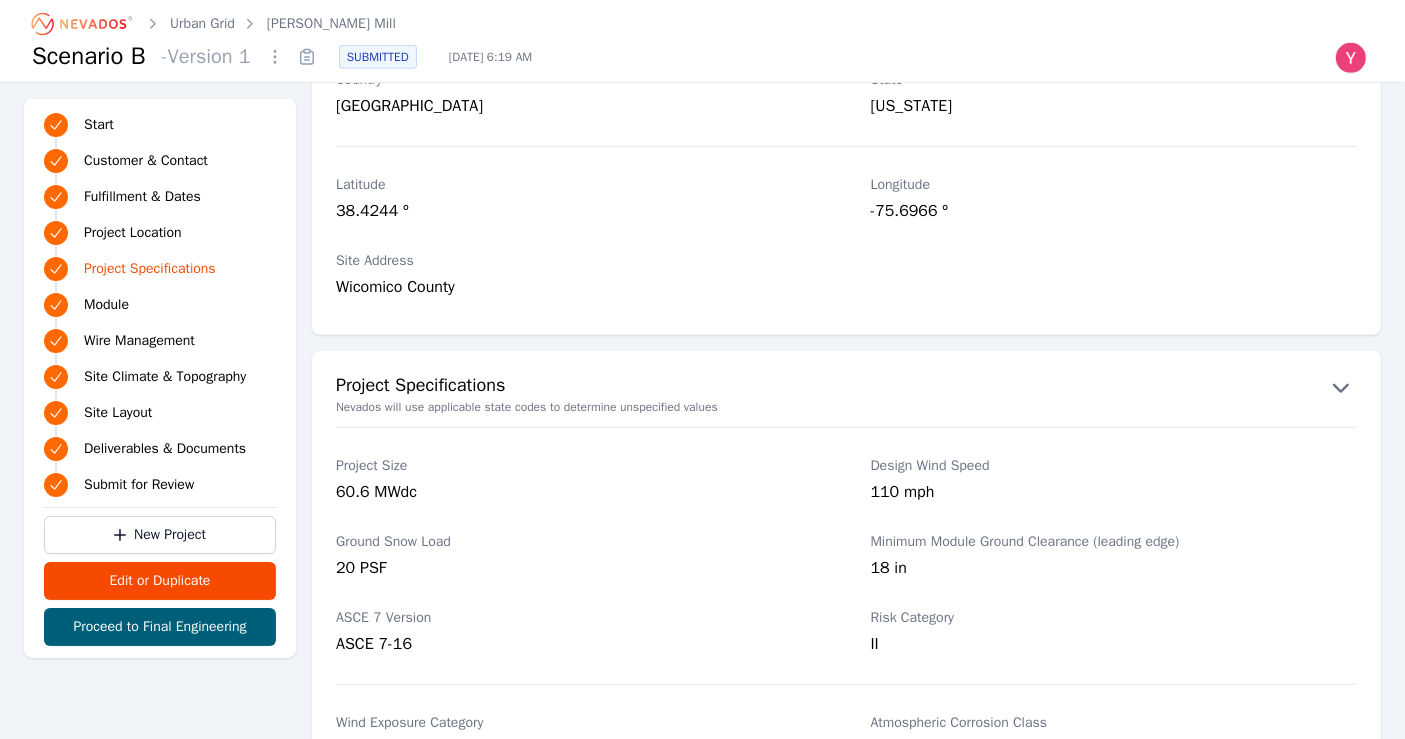 scroll, scrollTop: 1222, scrollLeft: 0, axis: vertical 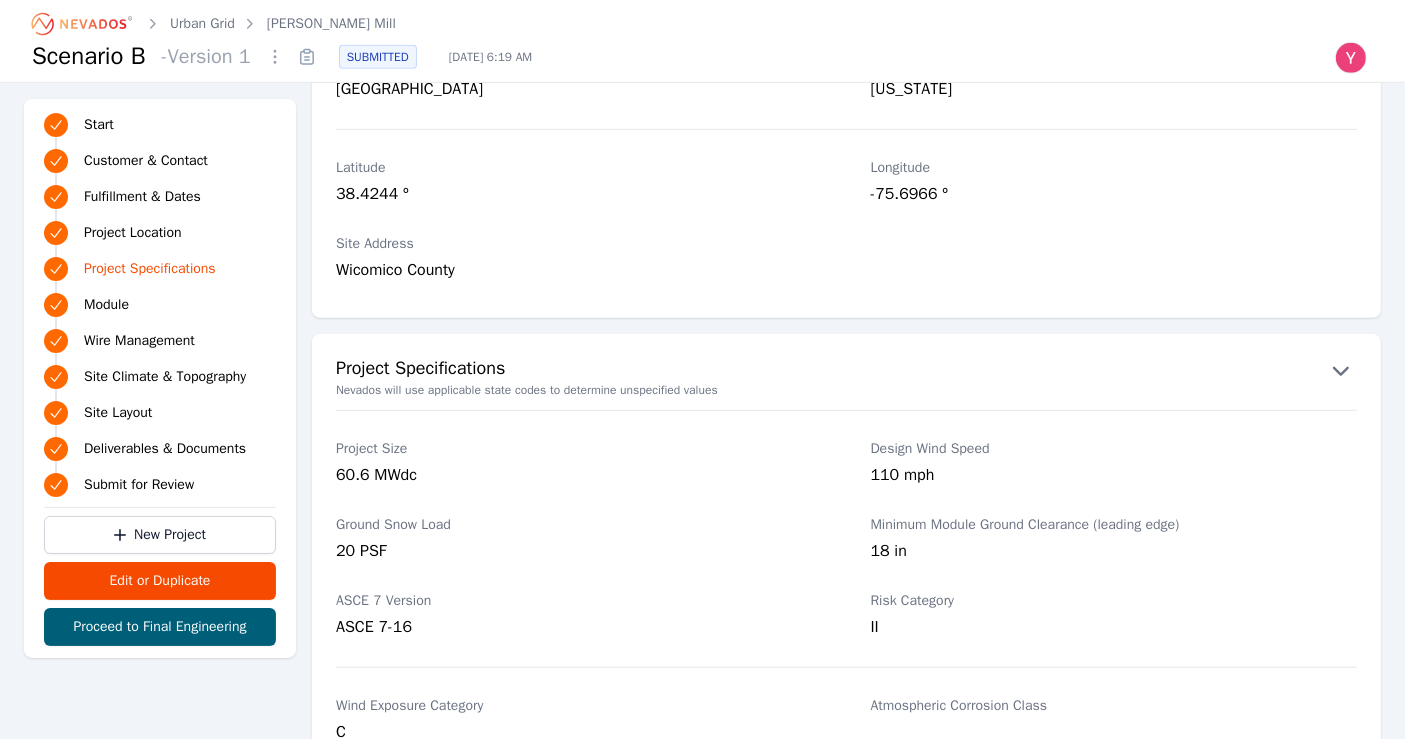 click on "38.4244   º" at bounding box center [579, 196] 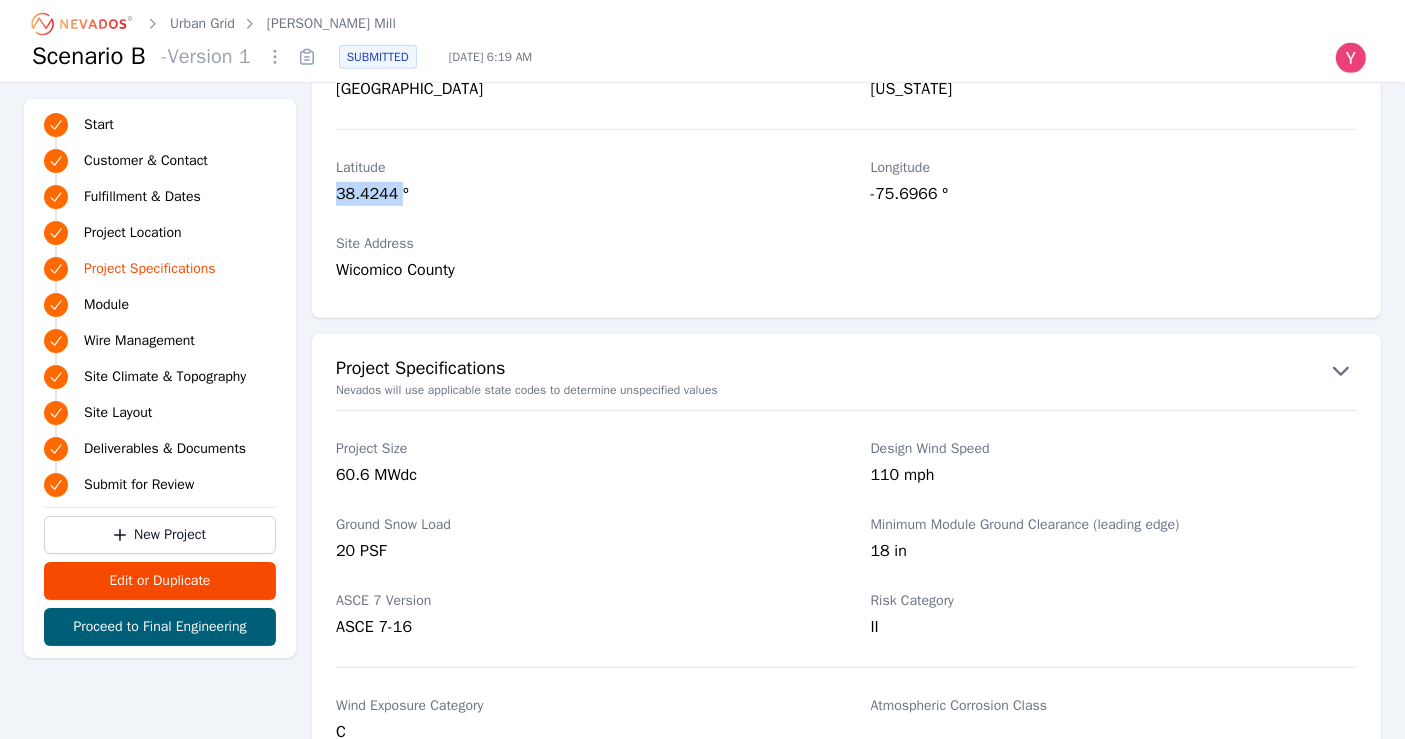 click on "38.4244   º" at bounding box center (579, 196) 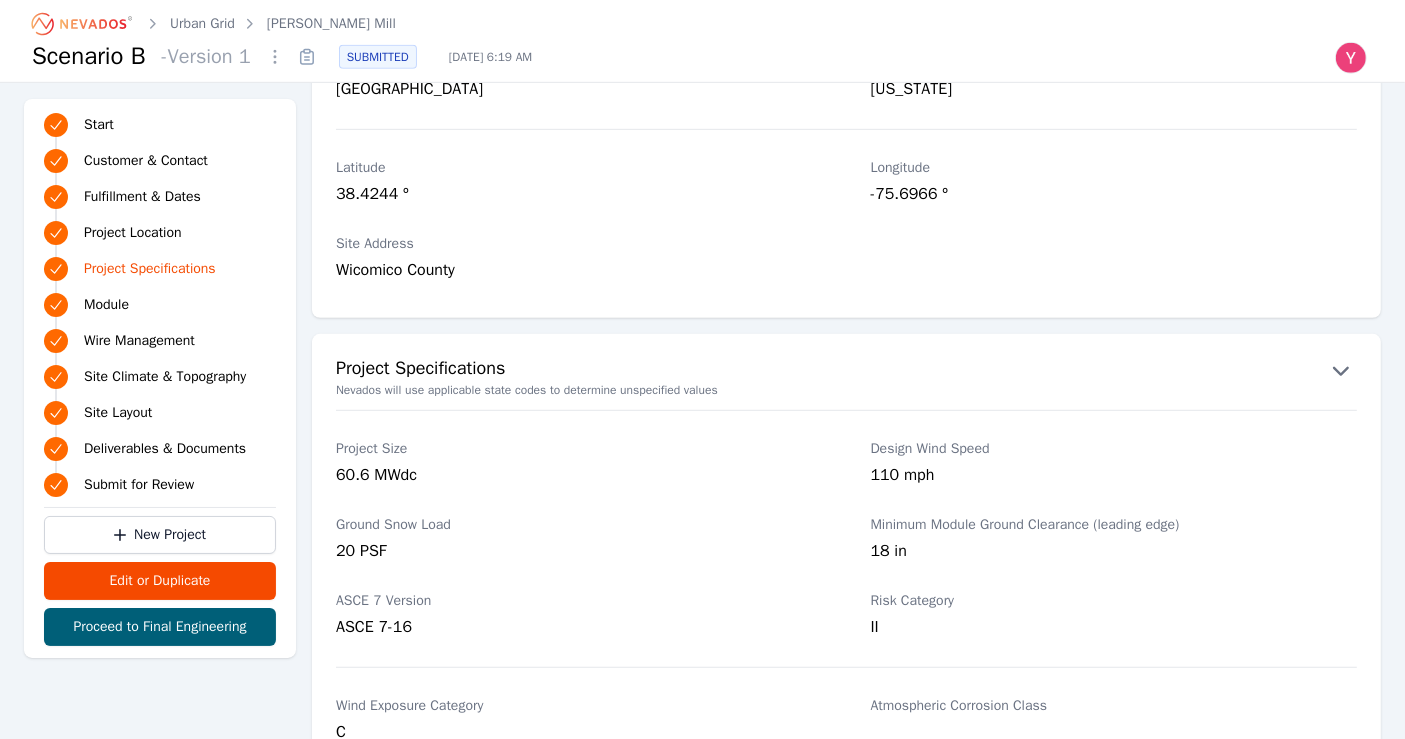 click on "[GEOGRAPHIC_DATA]   º" at bounding box center (846, 184) 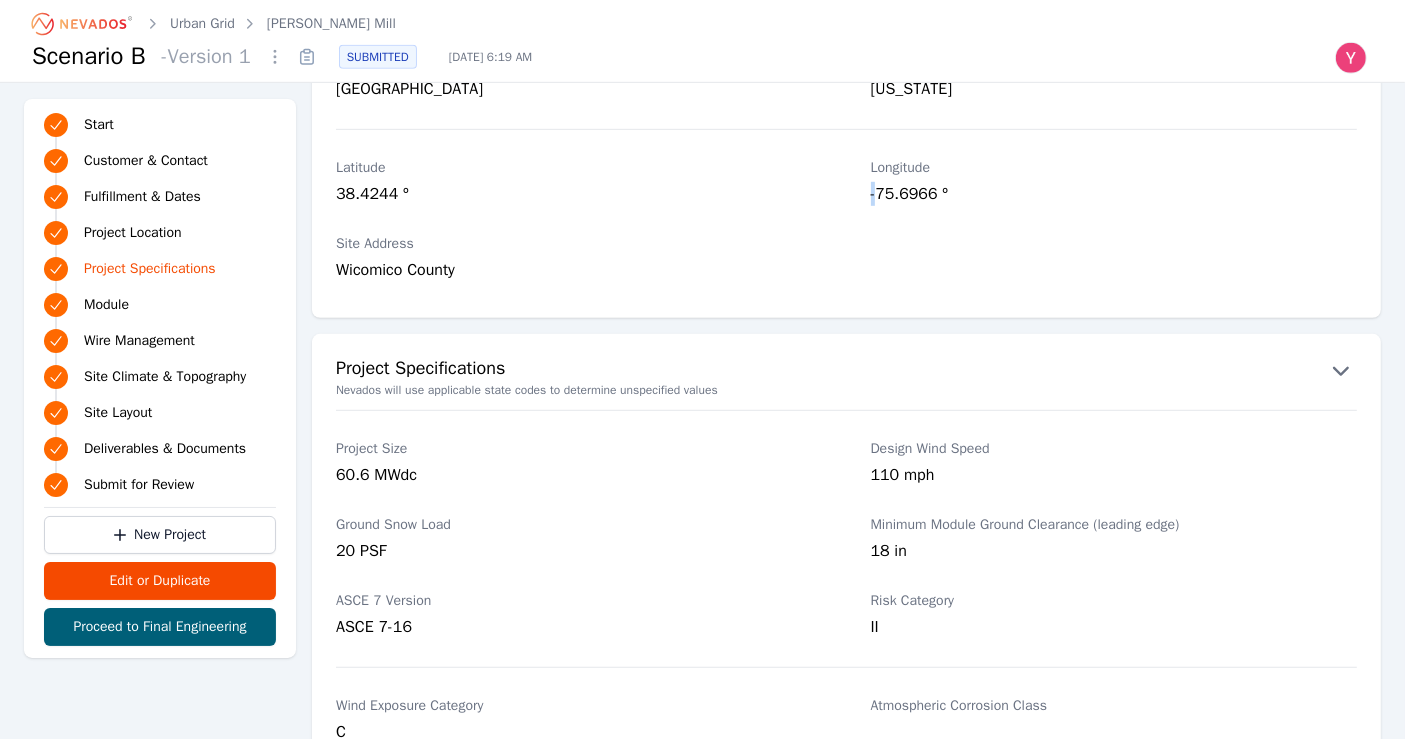 click on "[GEOGRAPHIC_DATA]   º" at bounding box center (846, 184) 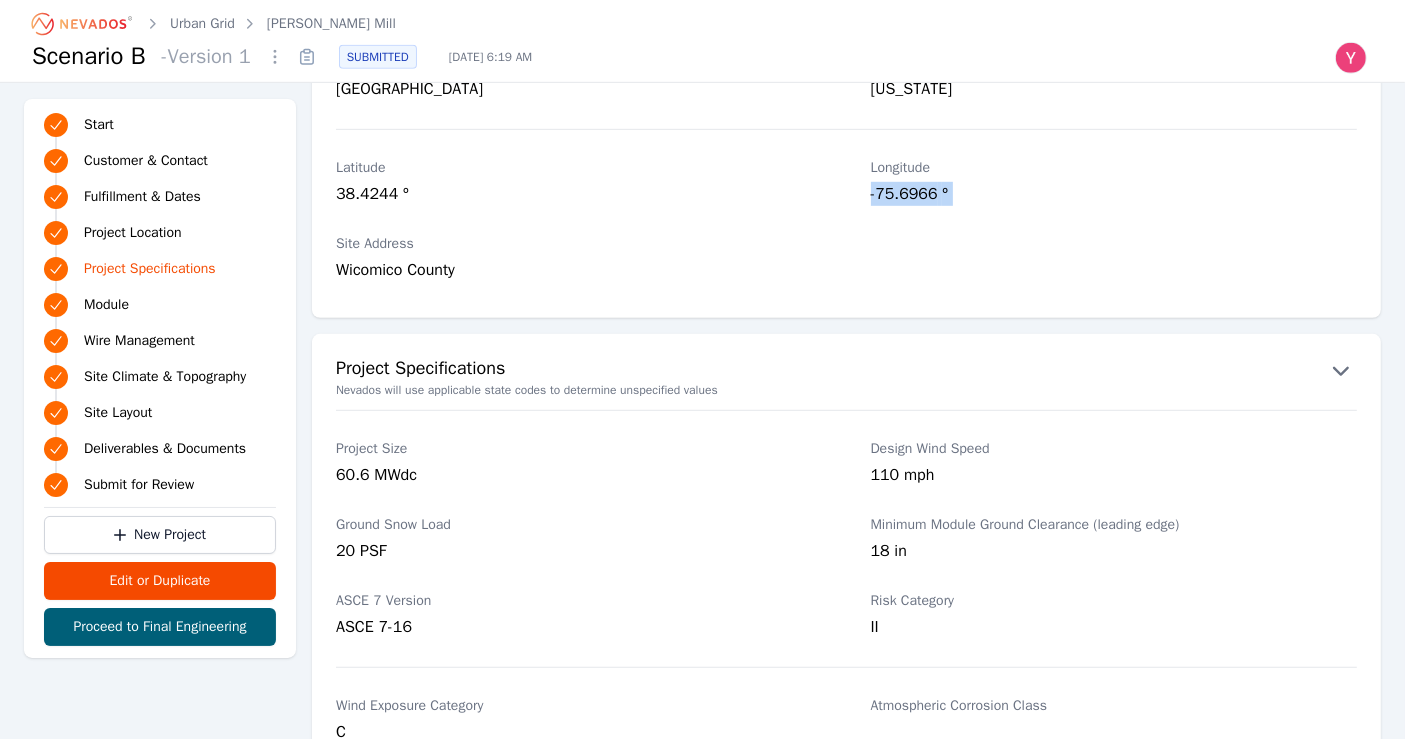 copy on "-75.6966   º" 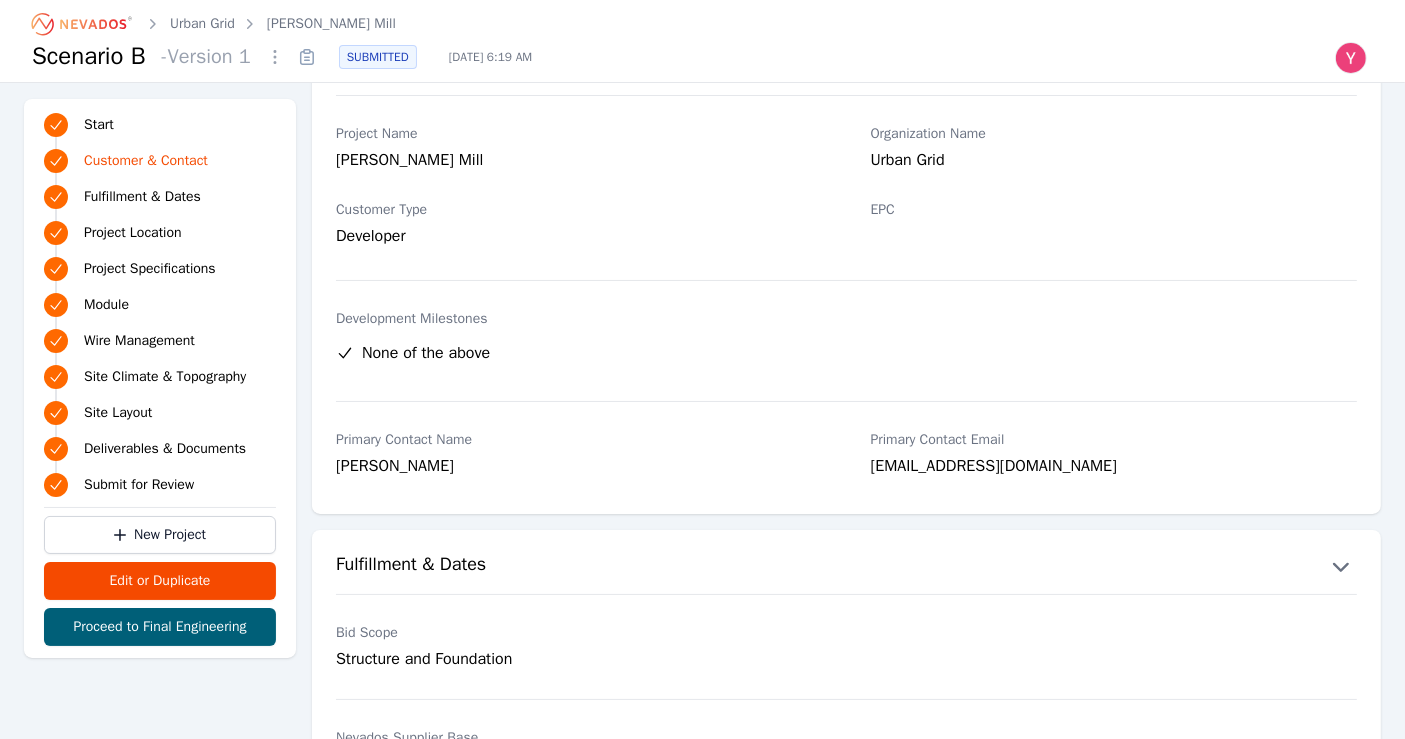 scroll, scrollTop: 0, scrollLeft: 0, axis: both 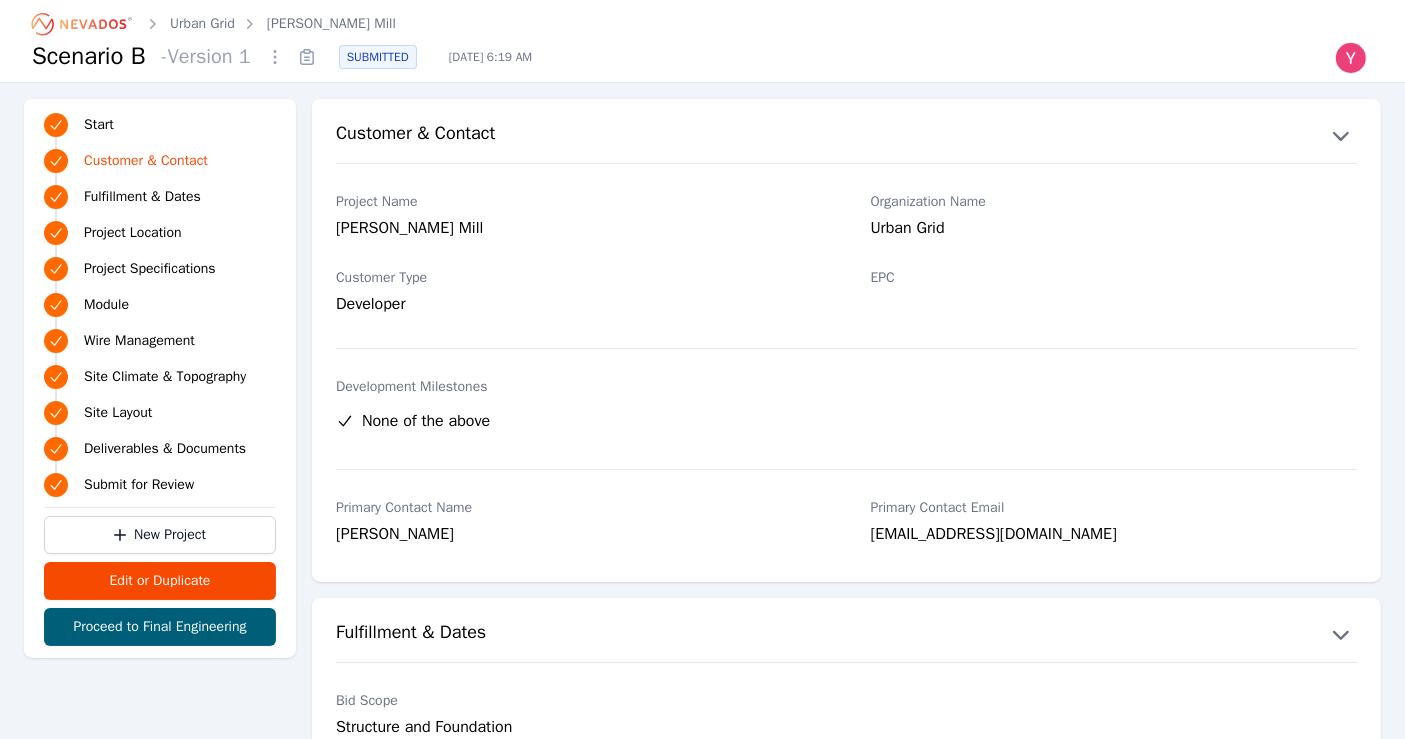 click on "[PERSON_NAME] Mill" at bounding box center (331, 24) 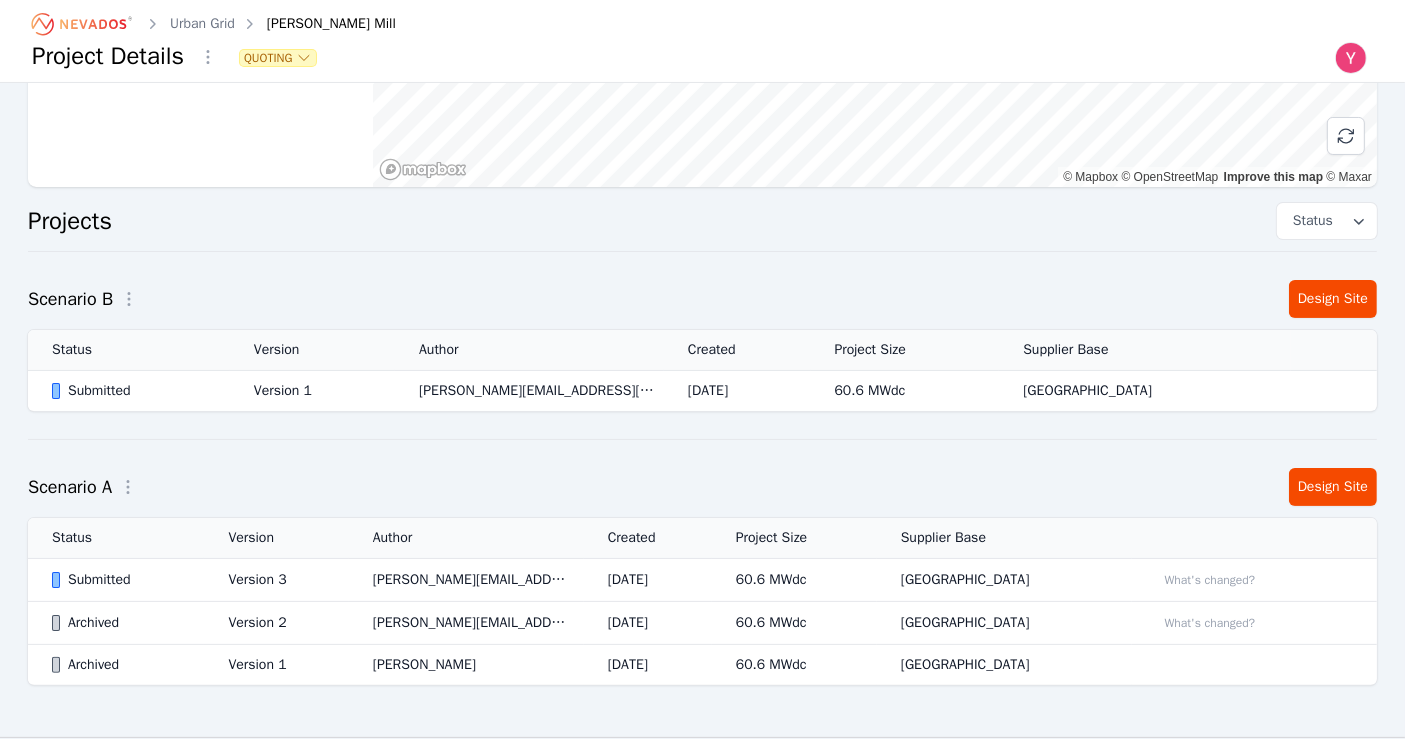 scroll, scrollTop: 333, scrollLeft: 0, axis: vertical 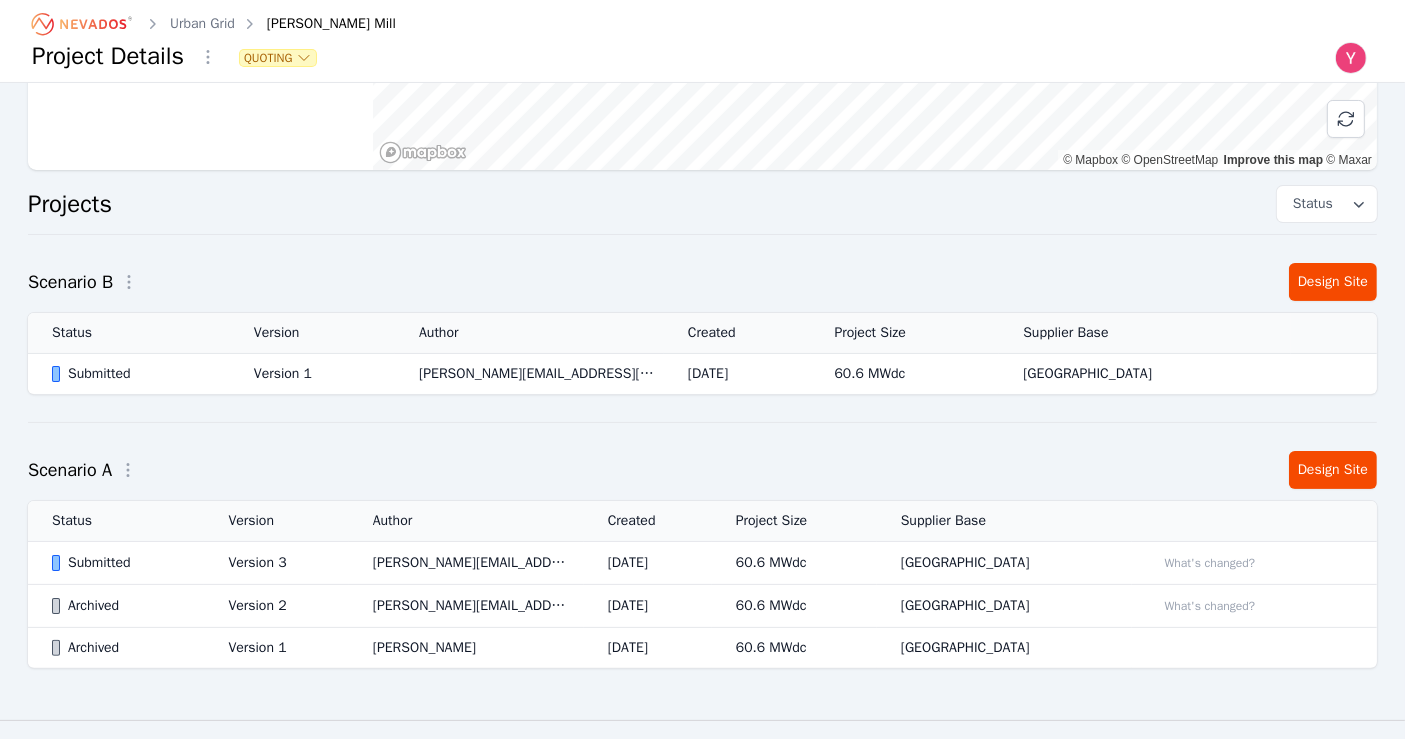 click on "[PERSON_NAME] Mill Project Number TT25-10153 Created At [DATE] 12:51 PM State [US_STATE] Location [GEOGRAPHIC_DATA]© Mapbox   © OpenStreetMap   Improve this map   © Maxar Projects Status Scenario B Design Site Status Version Author Created Project Size Supplier Base Submitted Version 1 [PERSON_NAME][EMAIL_ADDRESS][DOMAIN_NAME] [DATE] 60.6 MWdc [GEOGRAPHIC_DATA] Scenario A Design Site Status Version Author Created Project Size Supplier Base Submitted Version 3 [PERSON_NAME][EMAIL_ADDRESS][PERSON_NAME][DOMAIN_NAME] [DATE] 60.6 MWdc [GEOGRAPHIC_DATA] What's changed? Archived Version 2 [PERSON_NAME][EMAIL_ADDRESS][PERSON_NAME][DOMAIN_NAME] [DATE] 60.6 MWdc [GEOGRAPHIC_DATA] What's changed? Archived Version 1 [PERSON_NAME] [DATE] 60.6 MWdc [GEOGRAPHIC_DATA]" at bounding box center [702, 239] 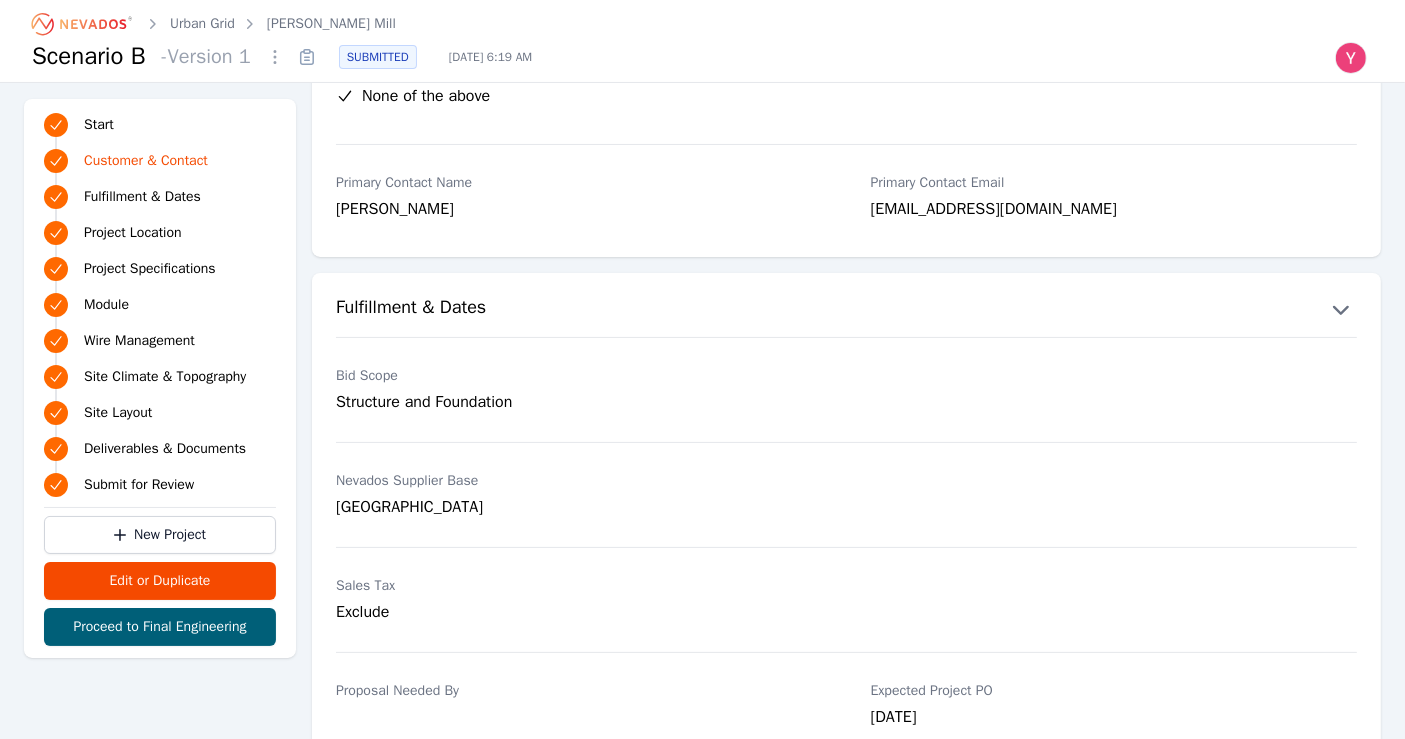 scroll, scrollTop: 46, scrollLeft: 0, axis: vertical 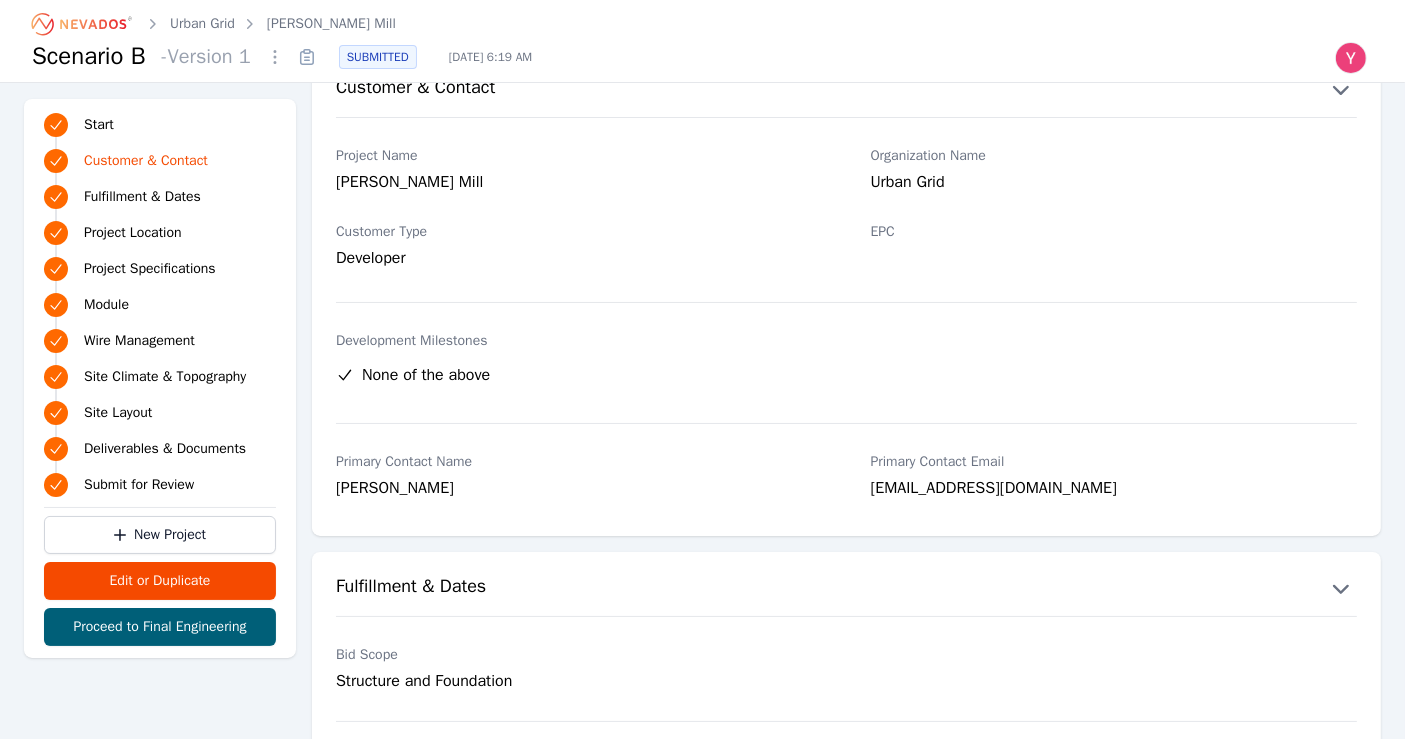 click on "[PERSON_NAME] Mill" at bounding box center (331, 24) 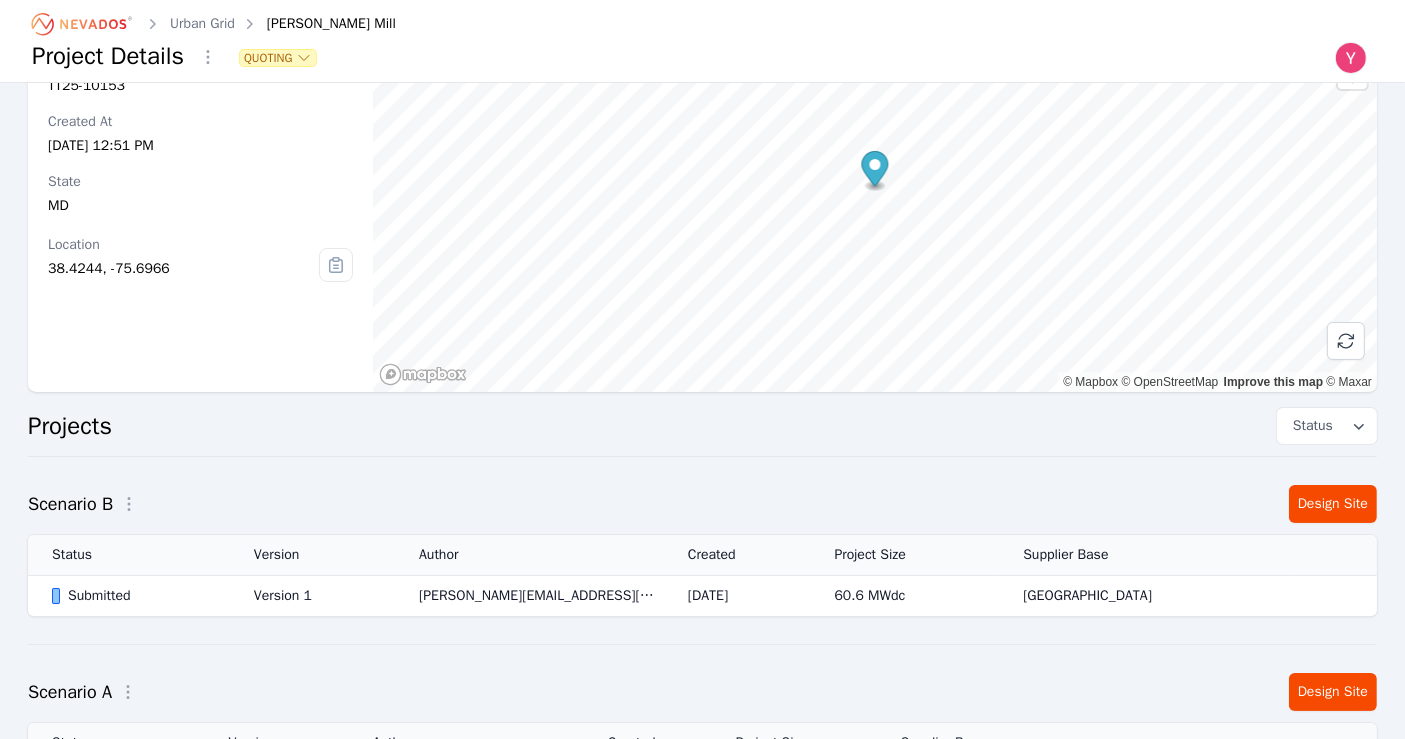scroll, scrollTop: 222, scrollLeft: 0, axis: vertical 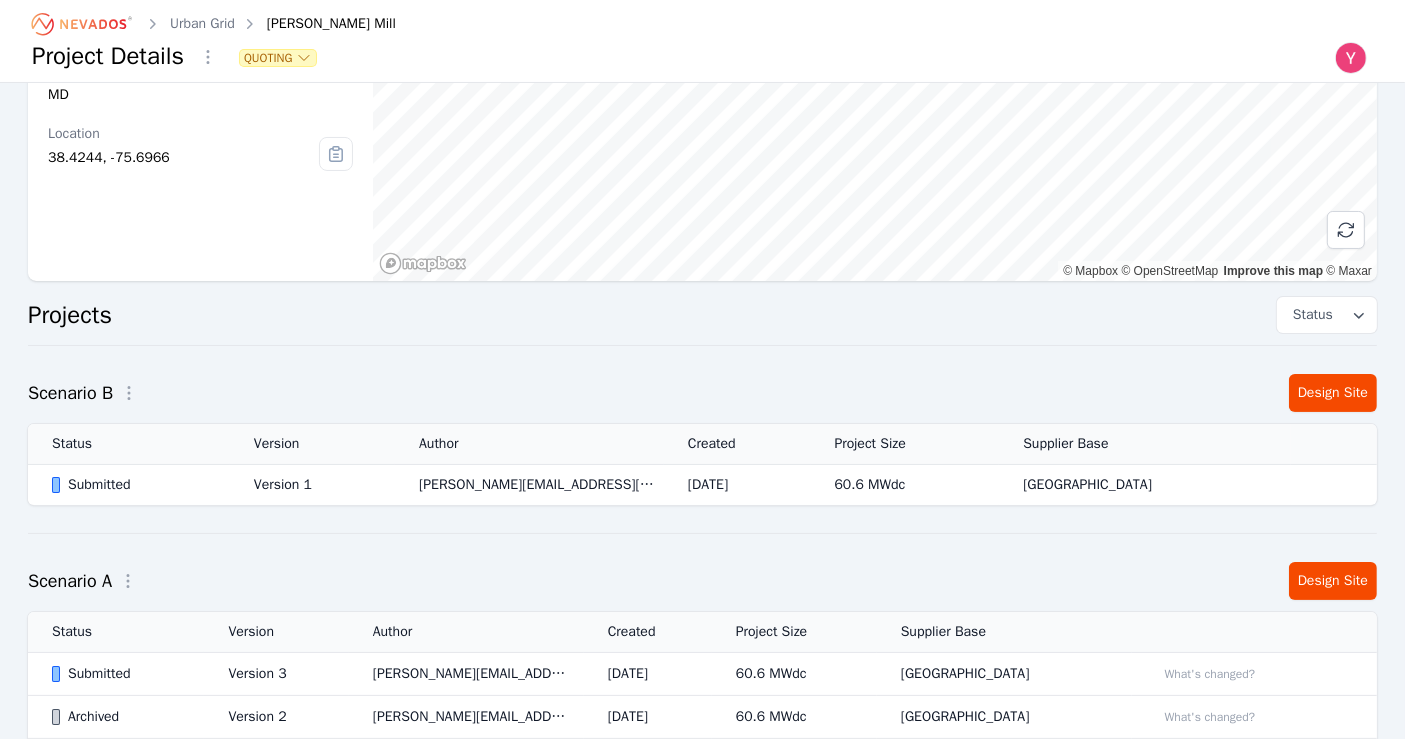 click on "[PERSON_NAME][EMAIL_ADDRESS][DOMAIN_NAME]" at bounding box center (529, 485) 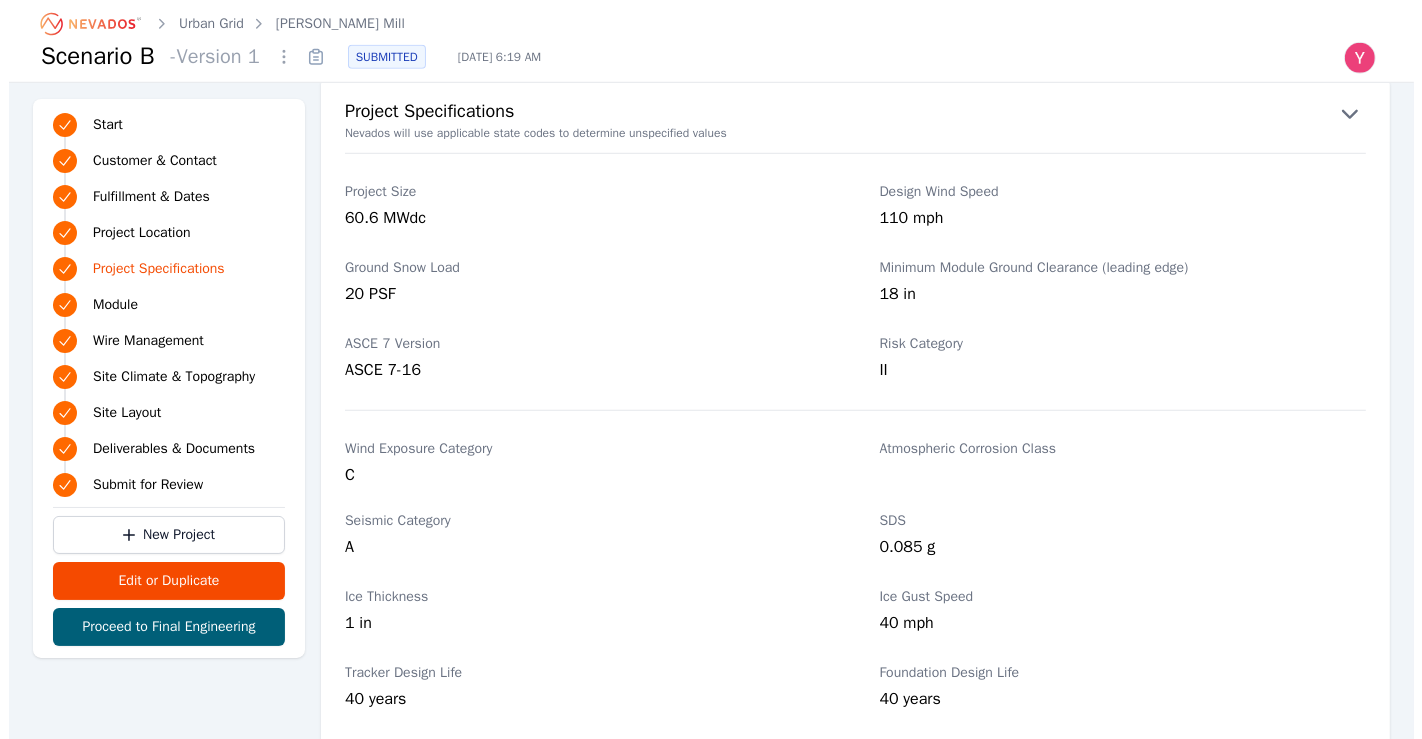 scroll, scrollTop: 1444, scrollLeft: 0, axis: vertical 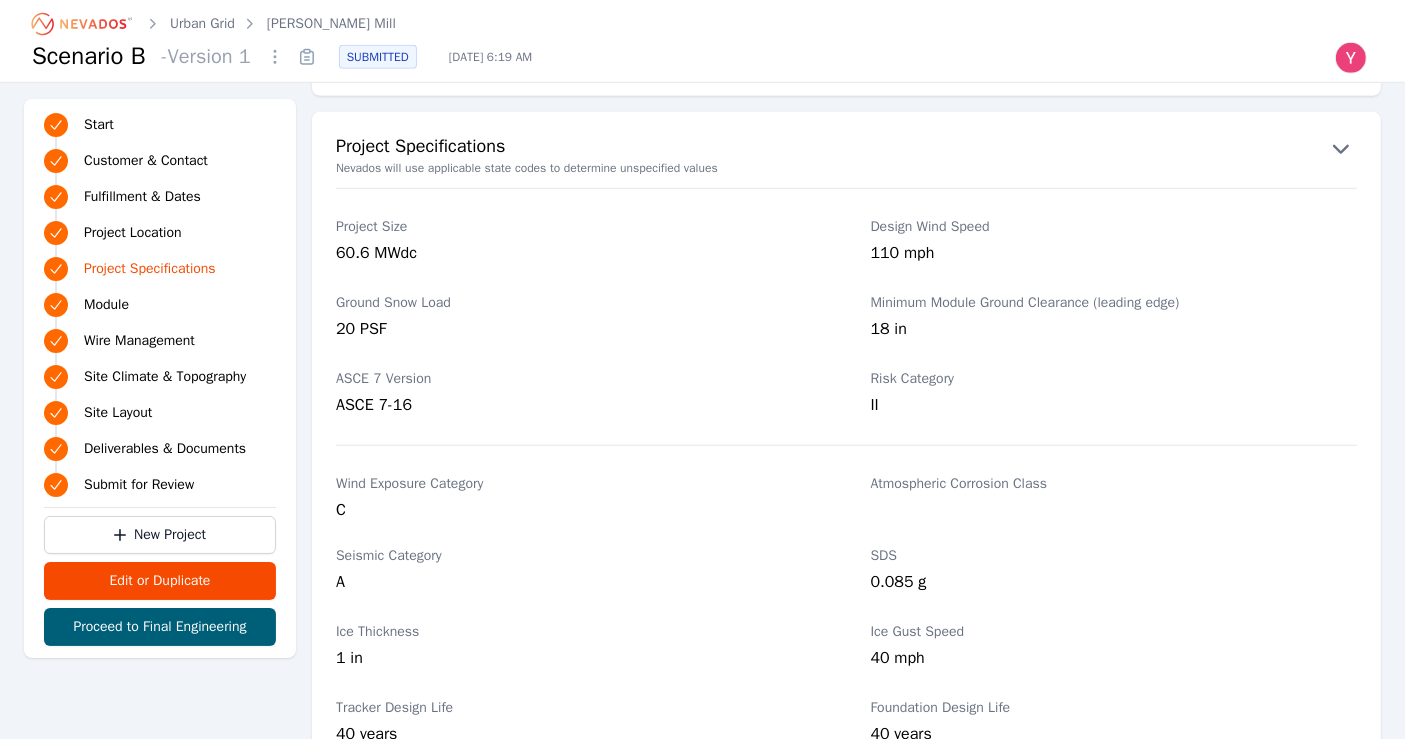 click 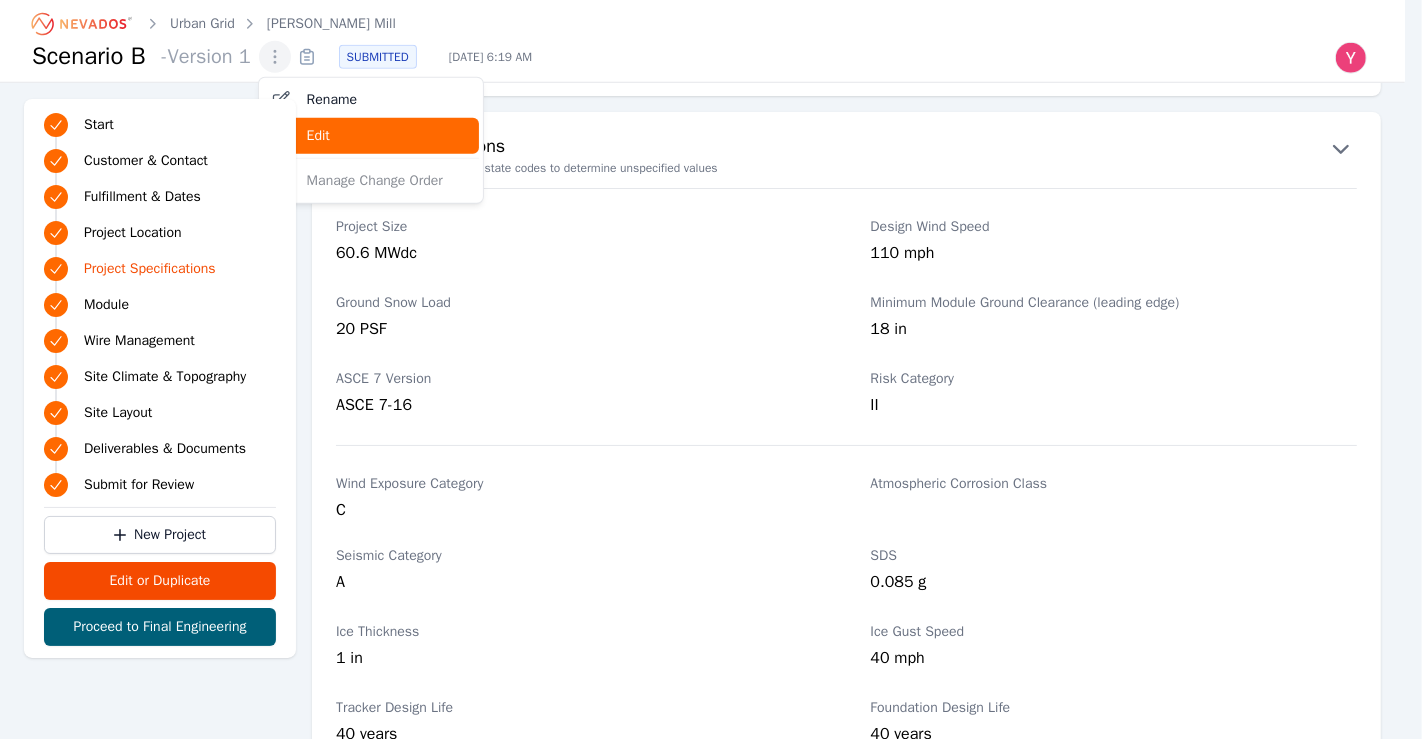 click on "Edit" at bounding box center (371, 136) 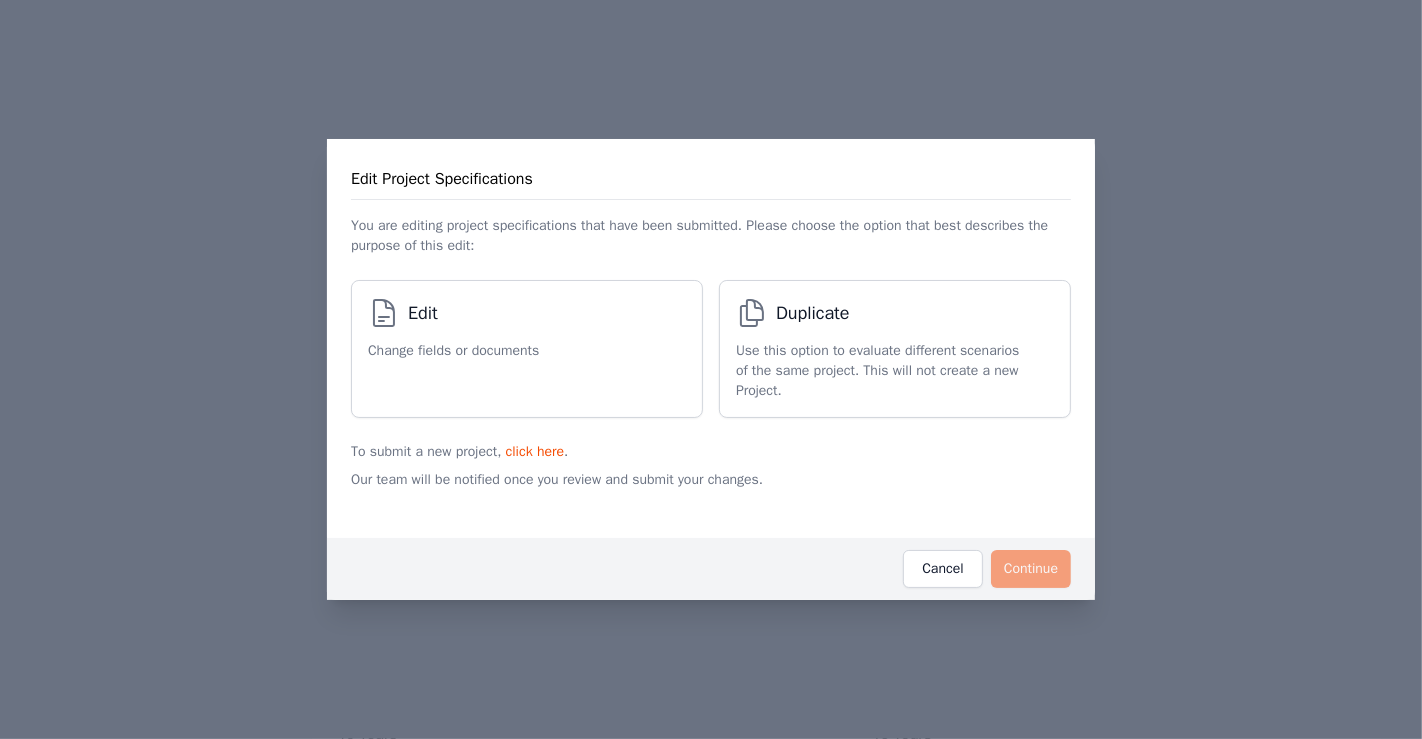 click on "Change fields or documents" at bounding box center (453, 351) 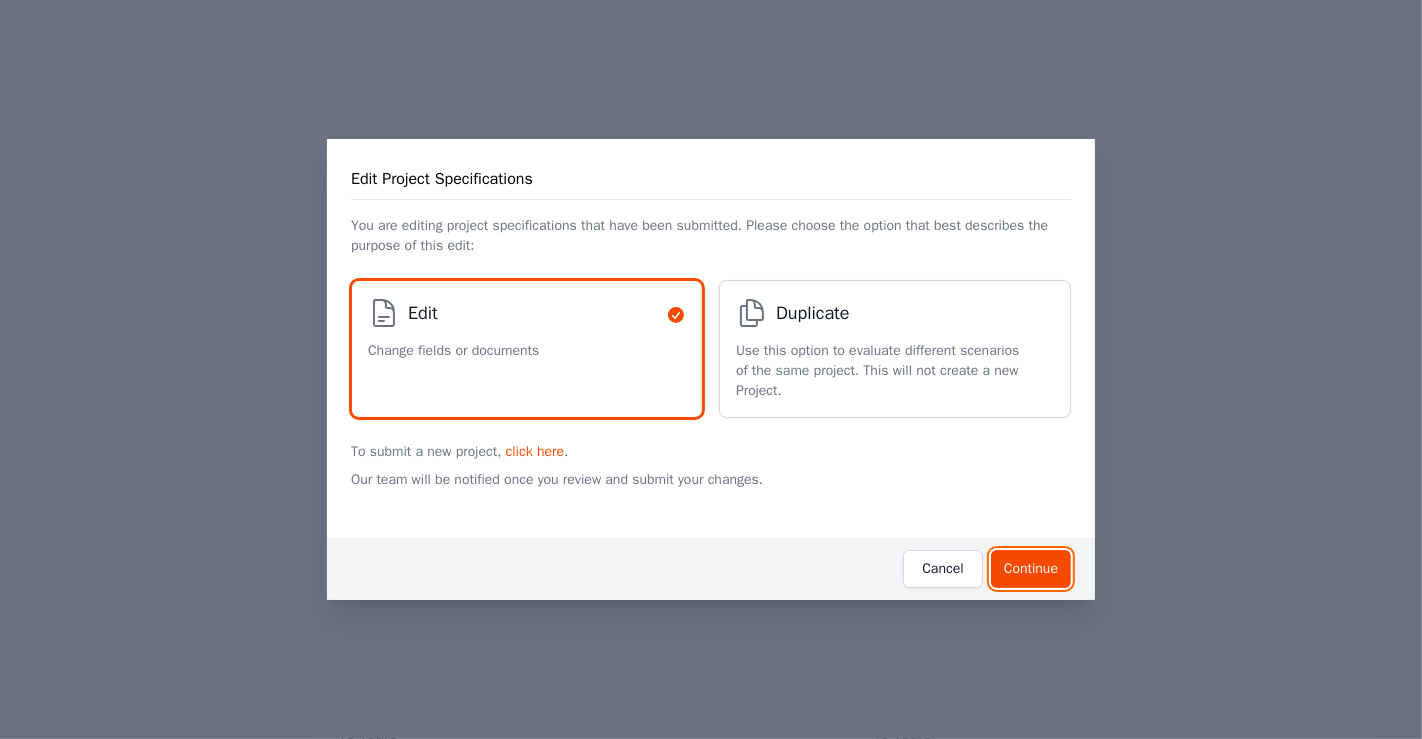 click on "Continue" at bounding box center (1031, 569) 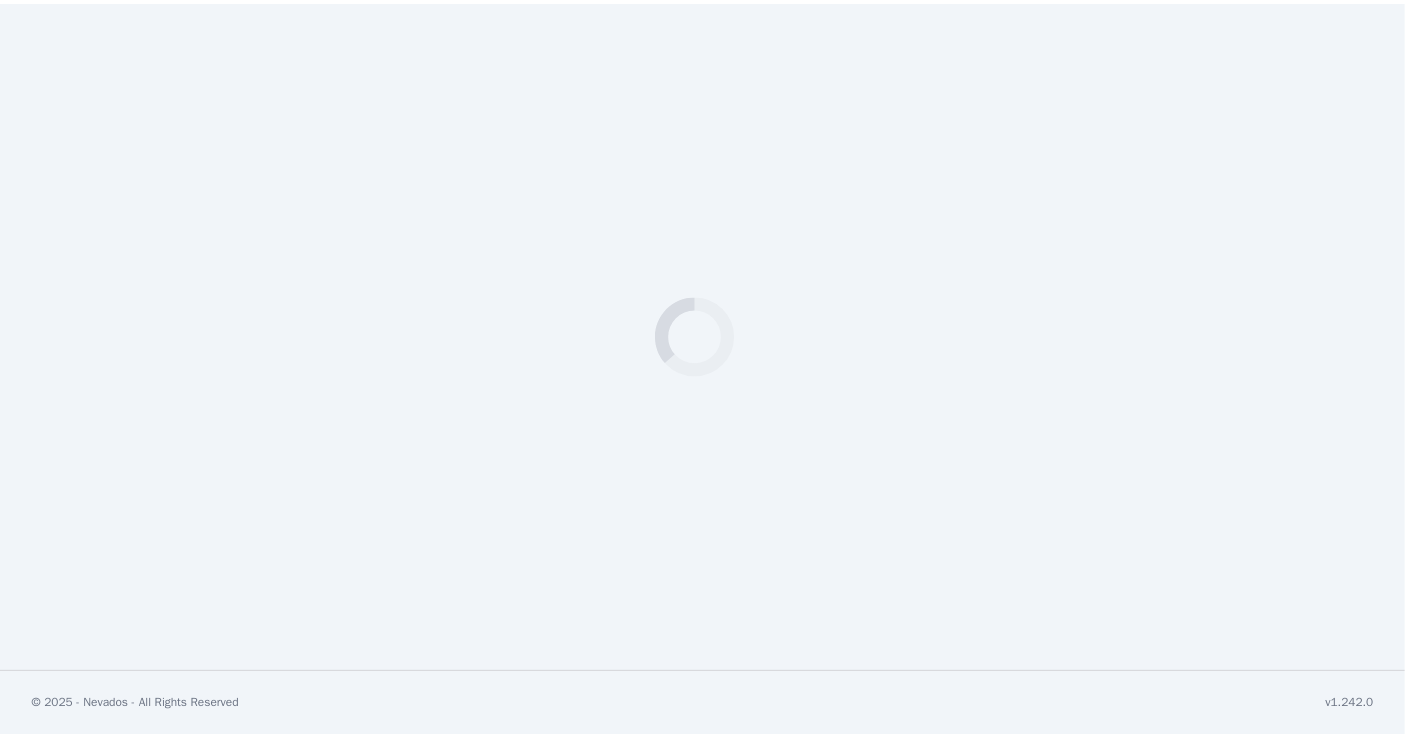 scroll, scrollTop: 0, scrollLeft: 0, axis: both 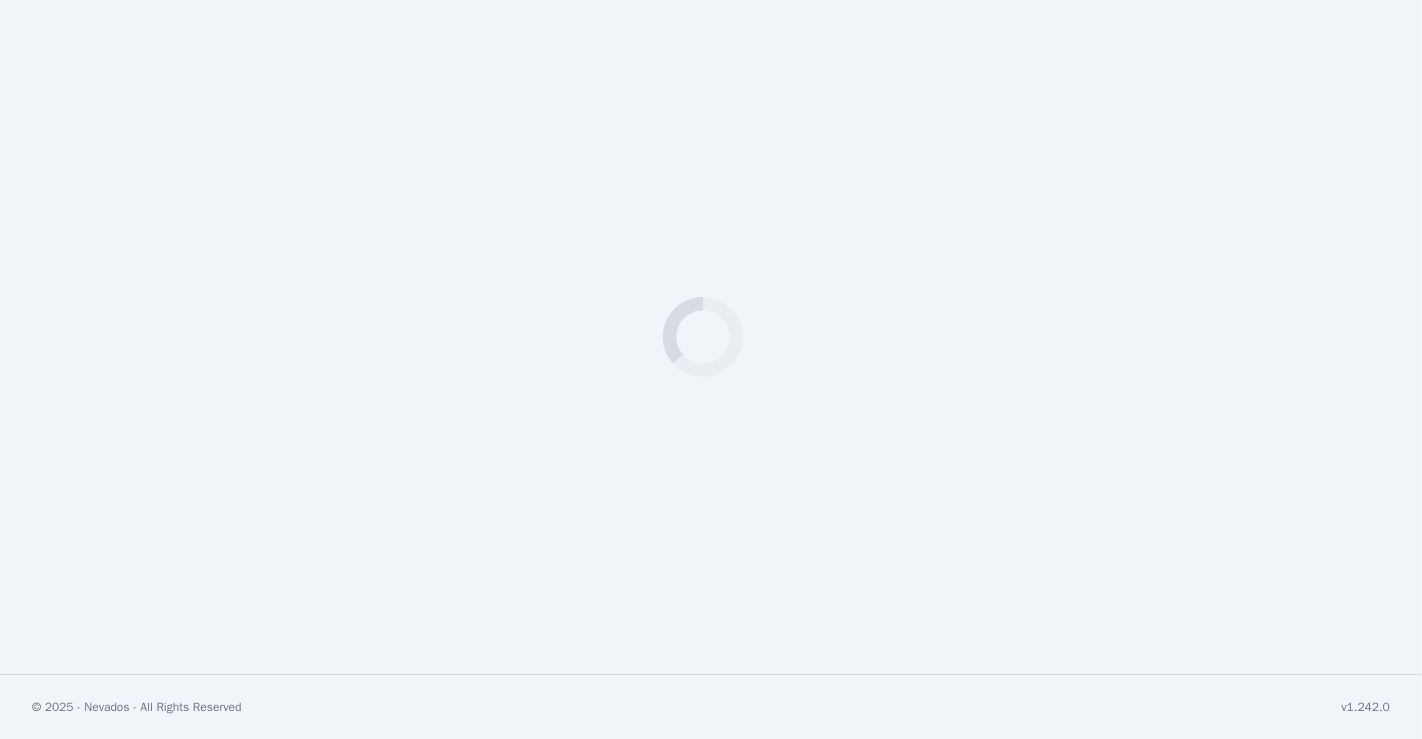 select on "*********" 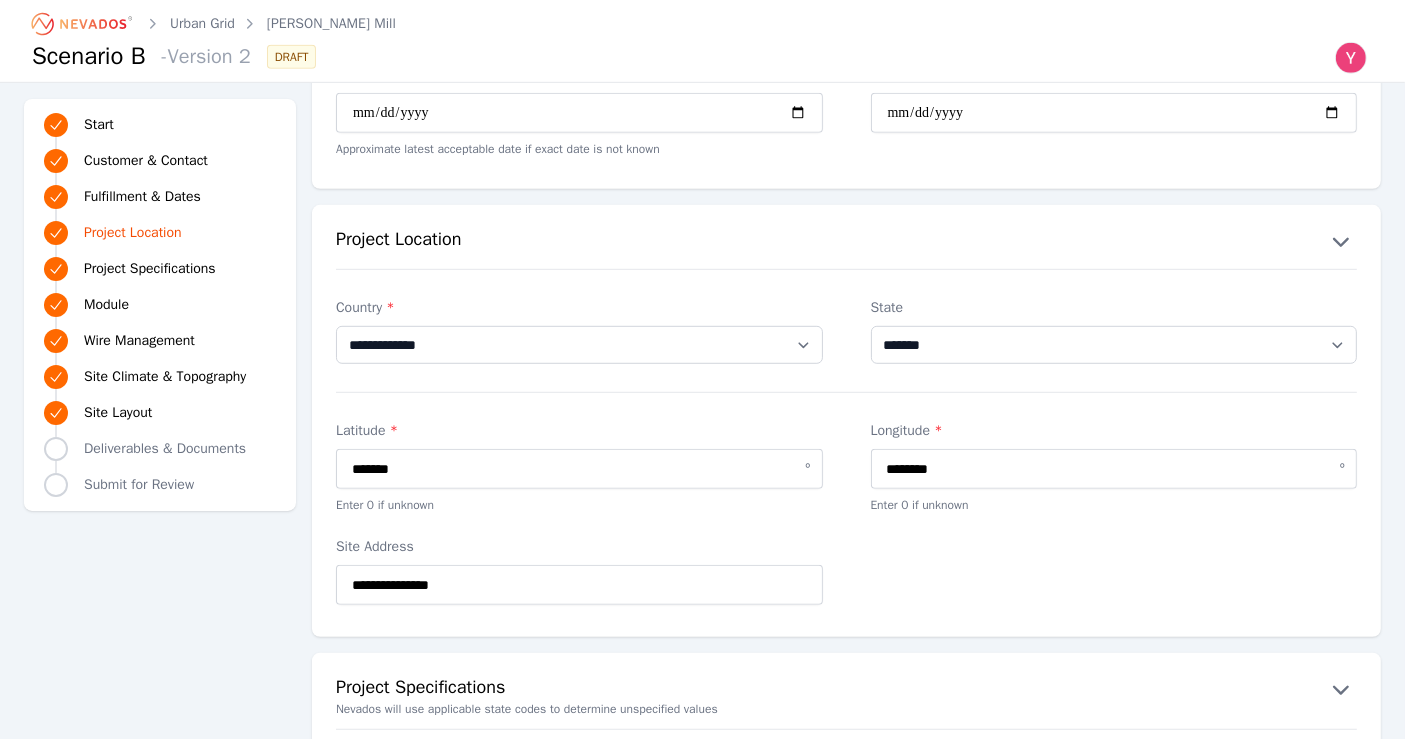 scroll, scrollTop: 1444, scrollLeft: 0, axis: vertical 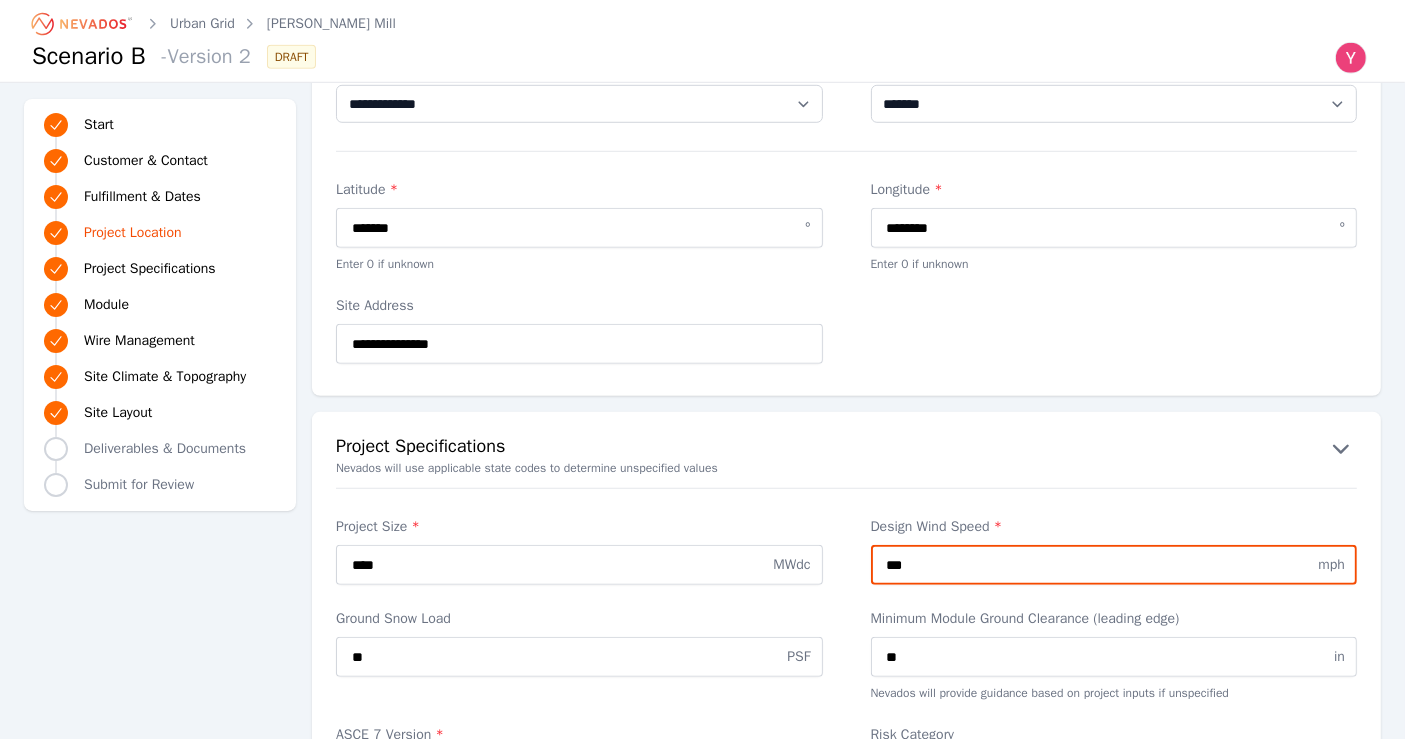 click on "***" at bounding box center (1114, 565) 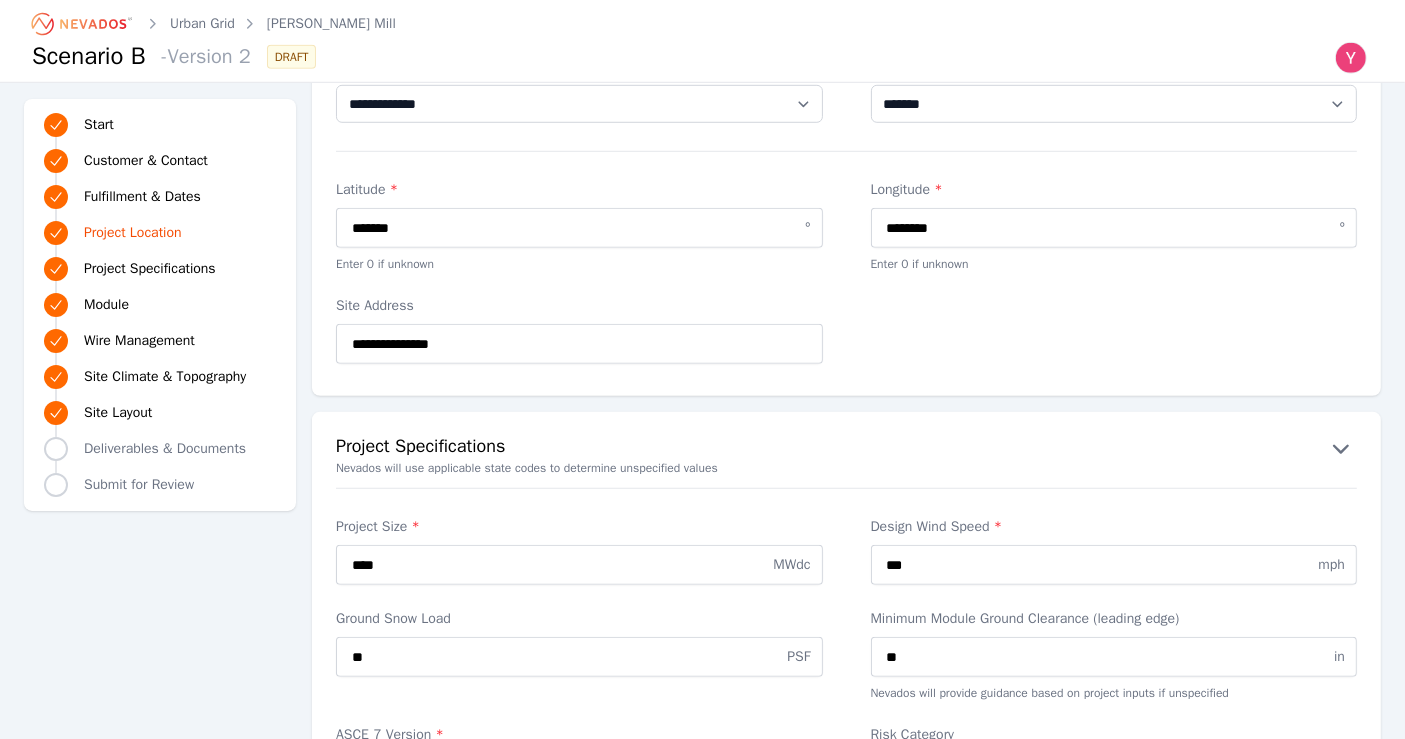 click on "Project Specifications" at bounding box center (846, 448) 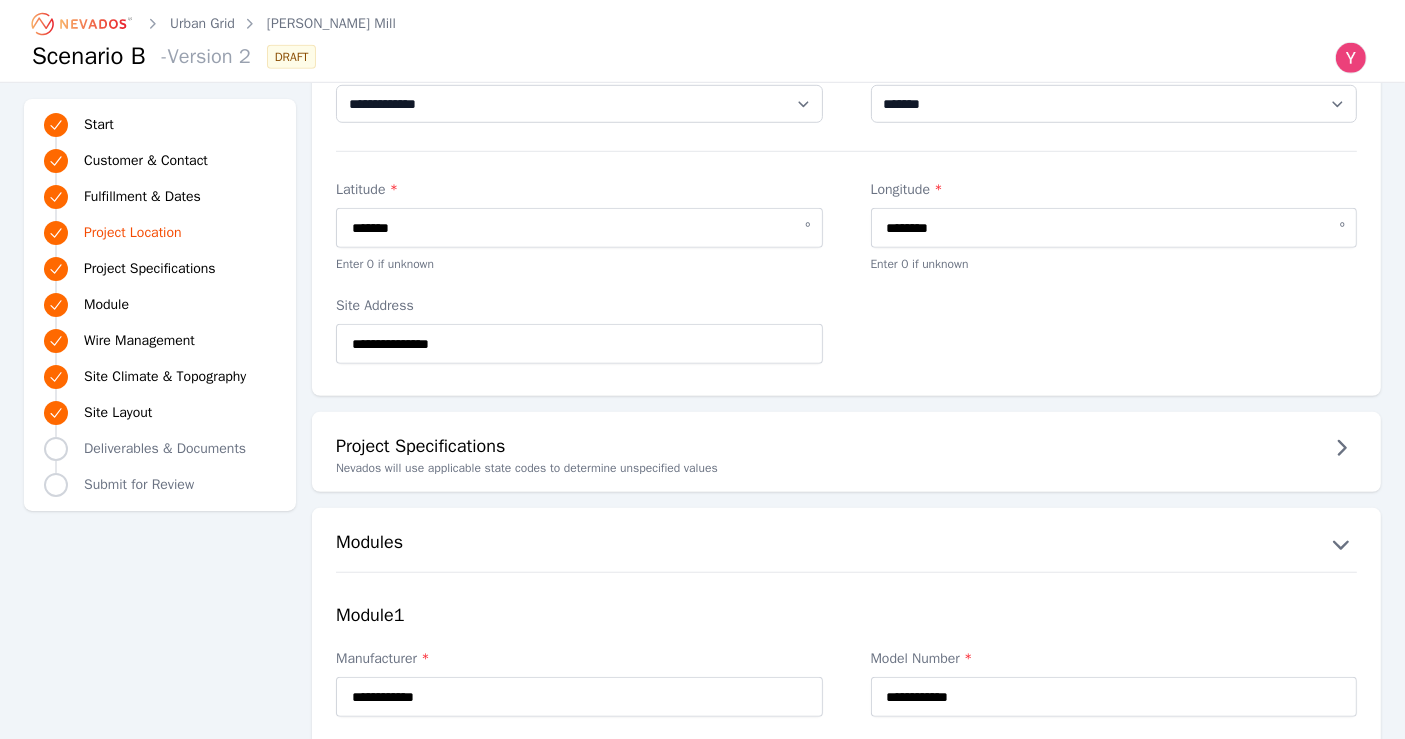 click on "Project Specifications" at bounding box center (846, 448) 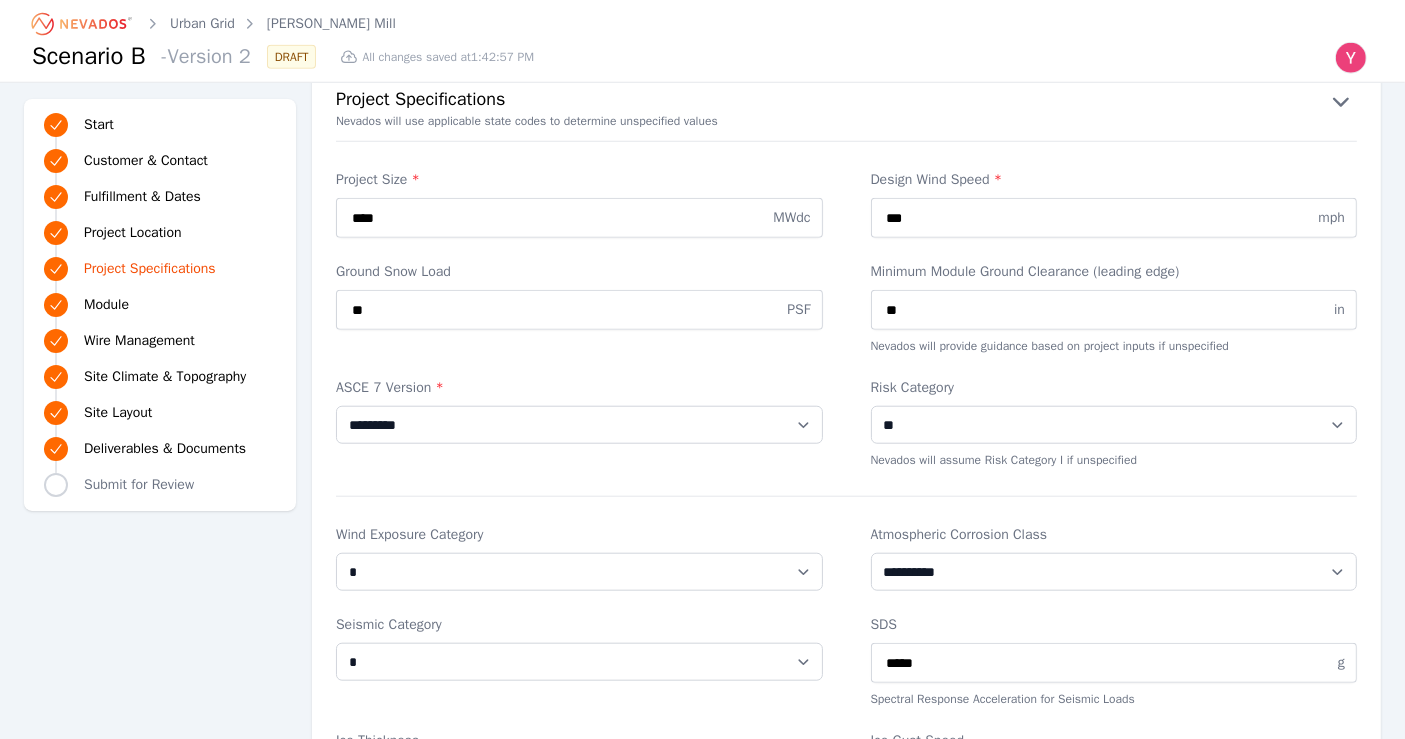 scroll, scrollTop: 1777, scrollLeft: 0, axis: vertical 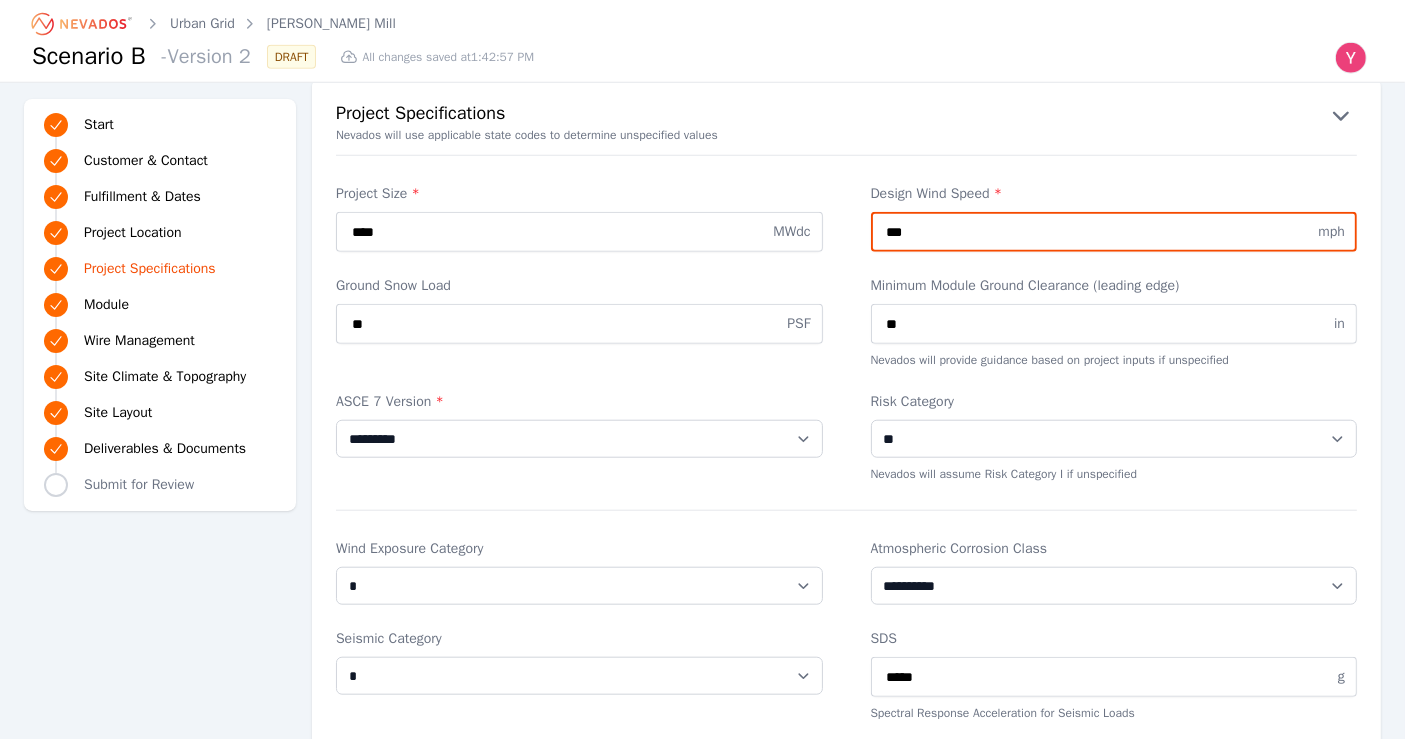 click on "***" at bounding box center [1114, 232] 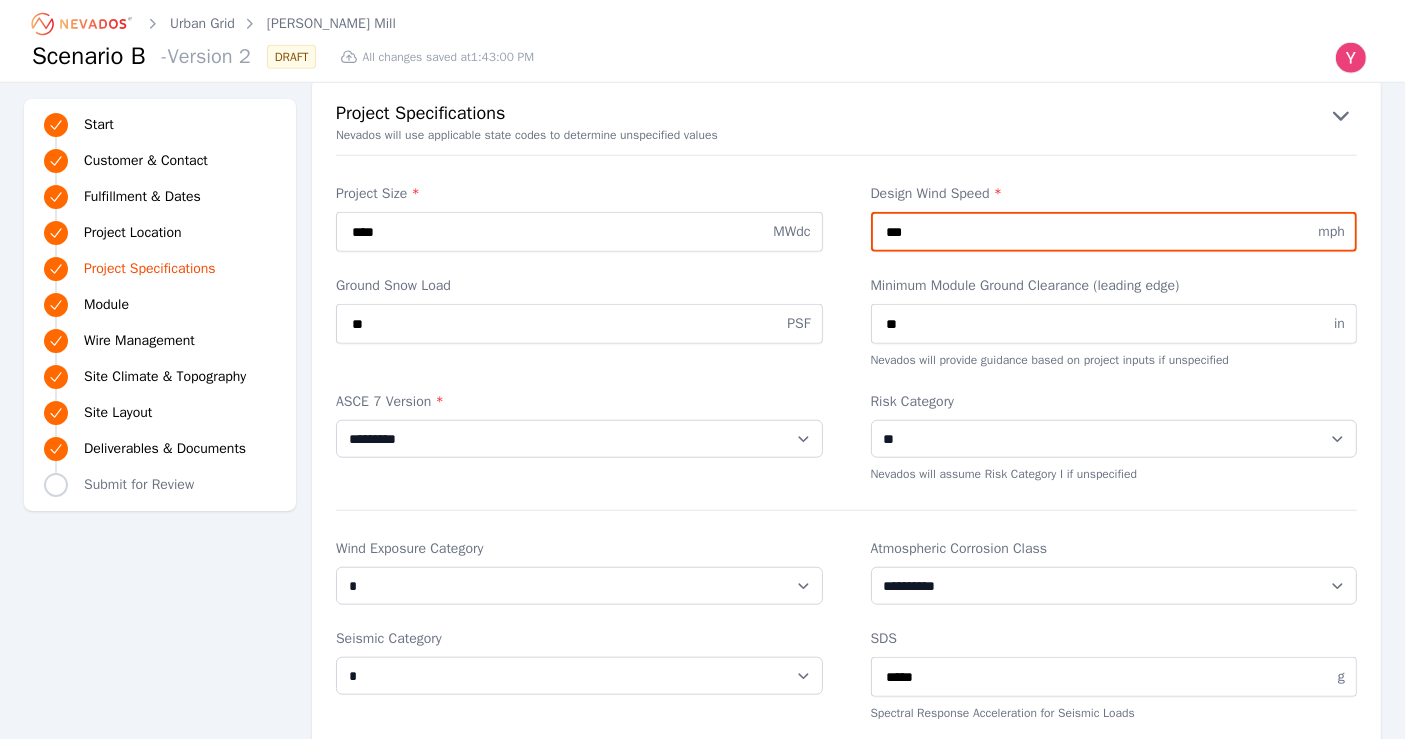 type on "***" 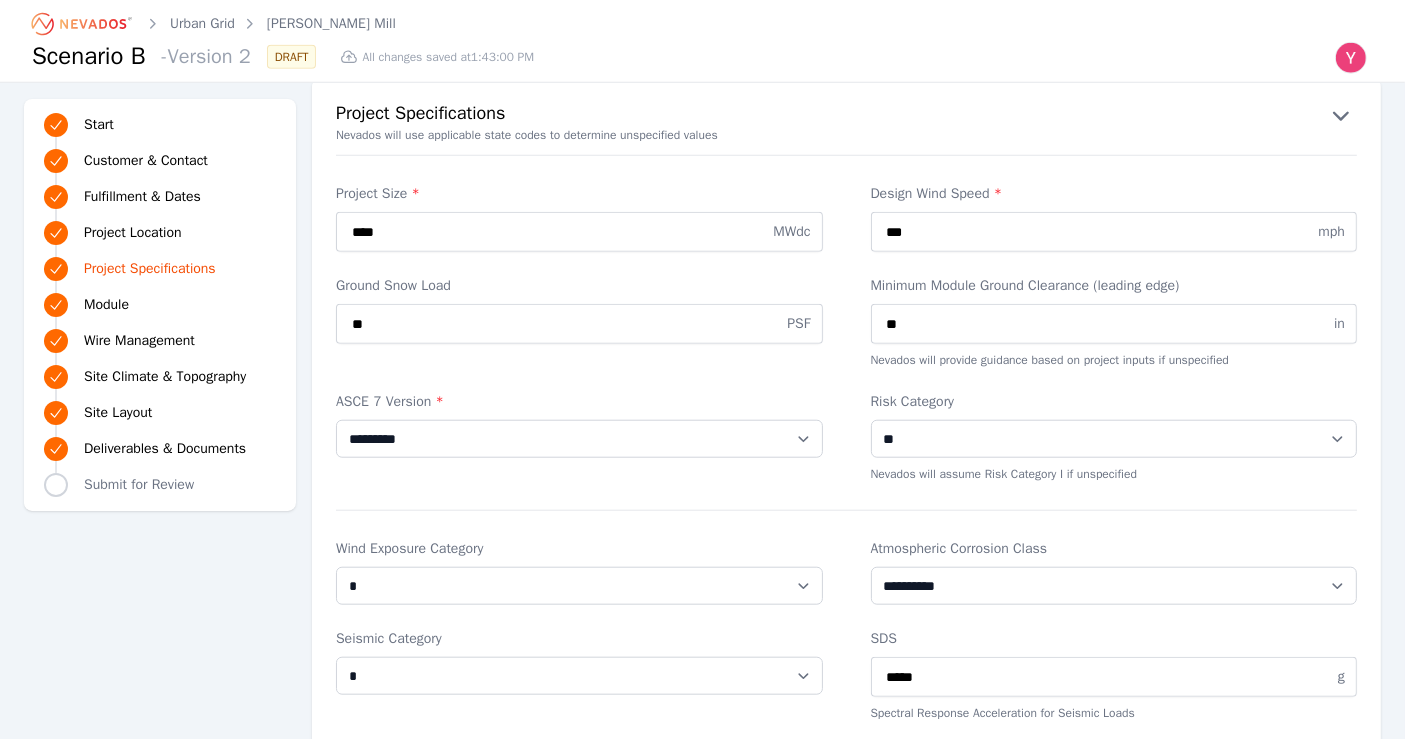 click on "**********" at bounding box center [702, 1670] 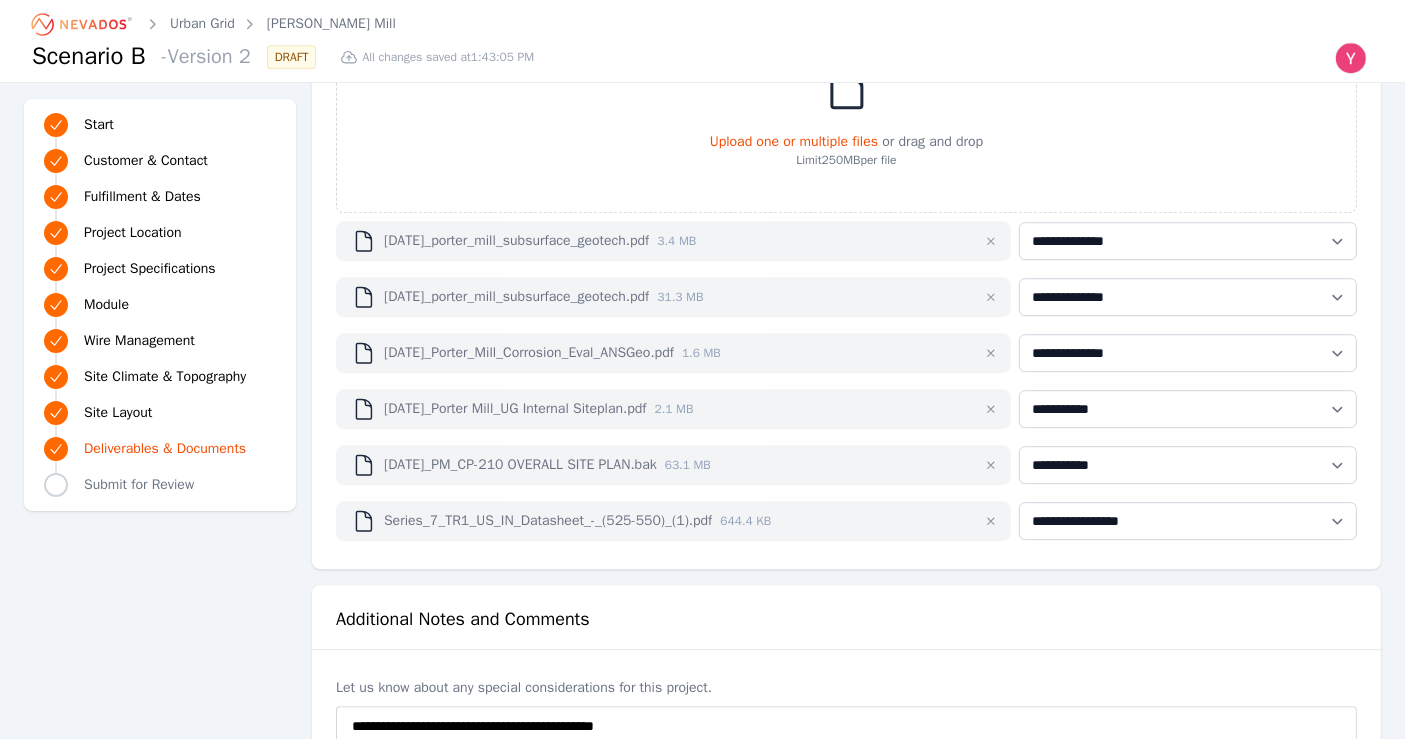 scroll, scrollTop: 6000, scrollLeft: 0, axis: vertical 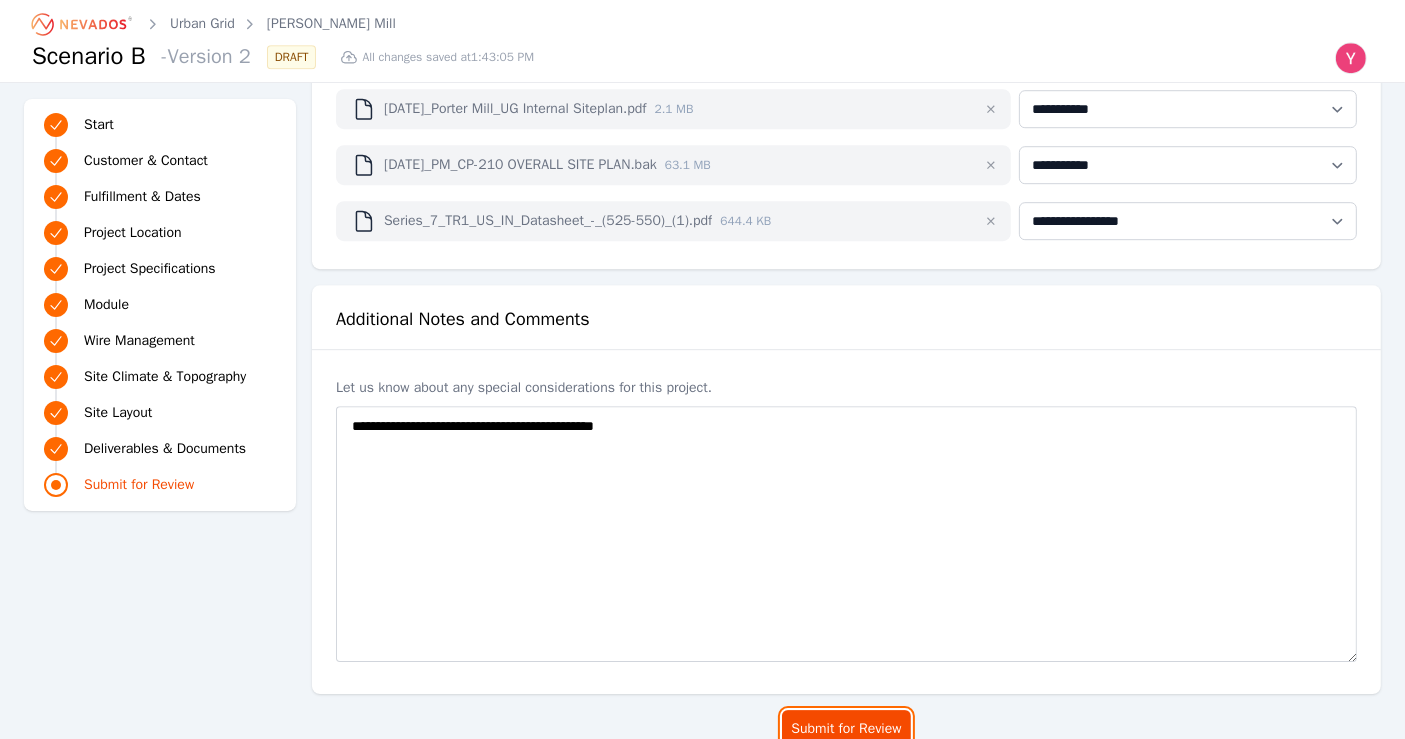 click on "Submit for Review" at bounding box center (846, 729) 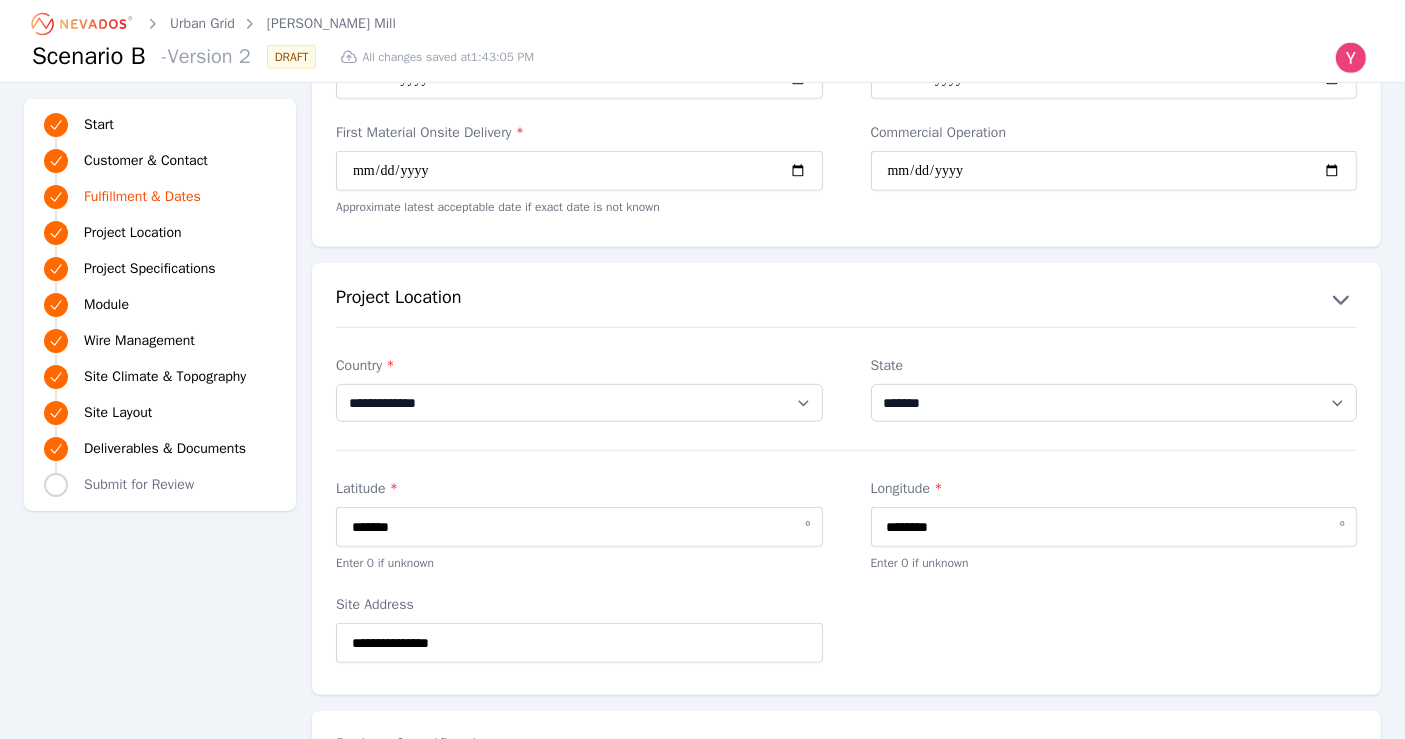 scroll, scrollTop: 1111, scrollLeft: 0, axis: vertical 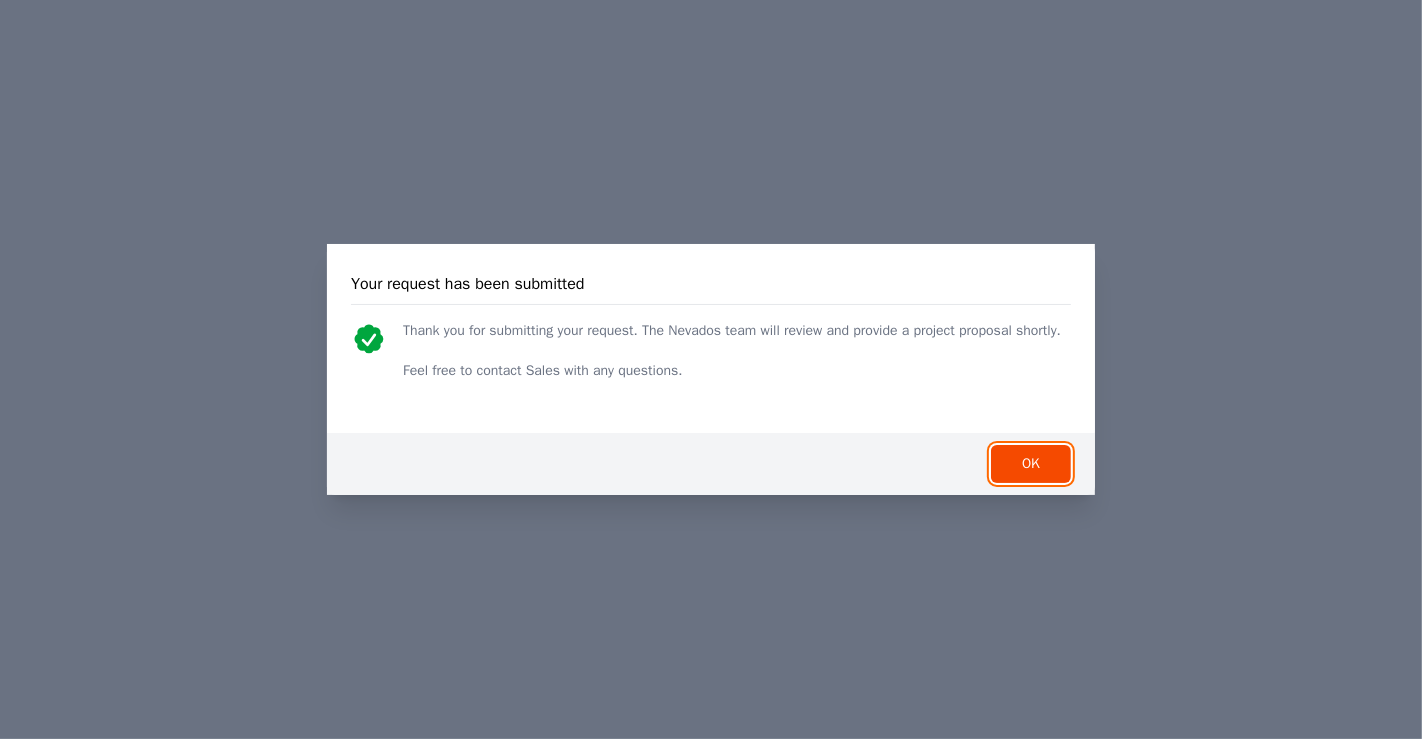click on "OK" at bounding box center [1031, 464] 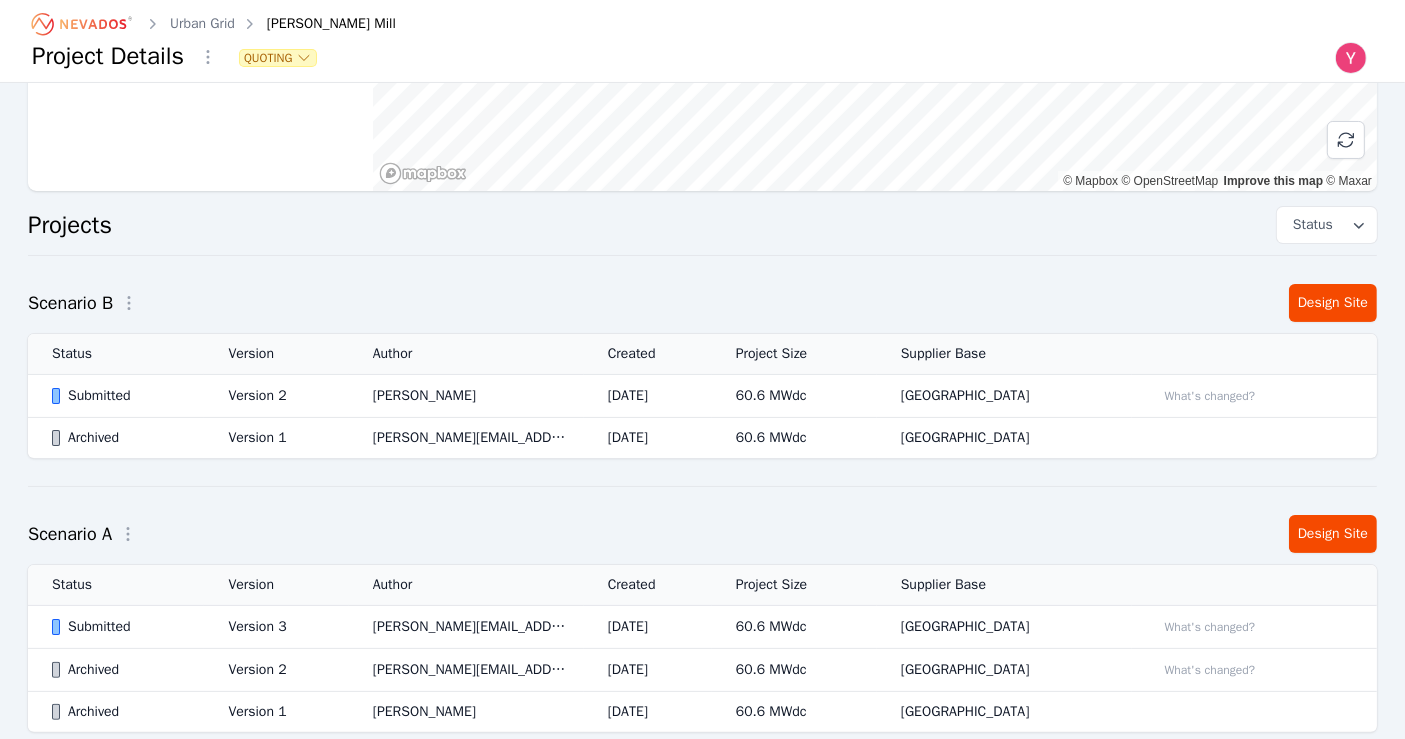 scroll, scrollTop: 417, scrollLeft: 0, axis: vertical 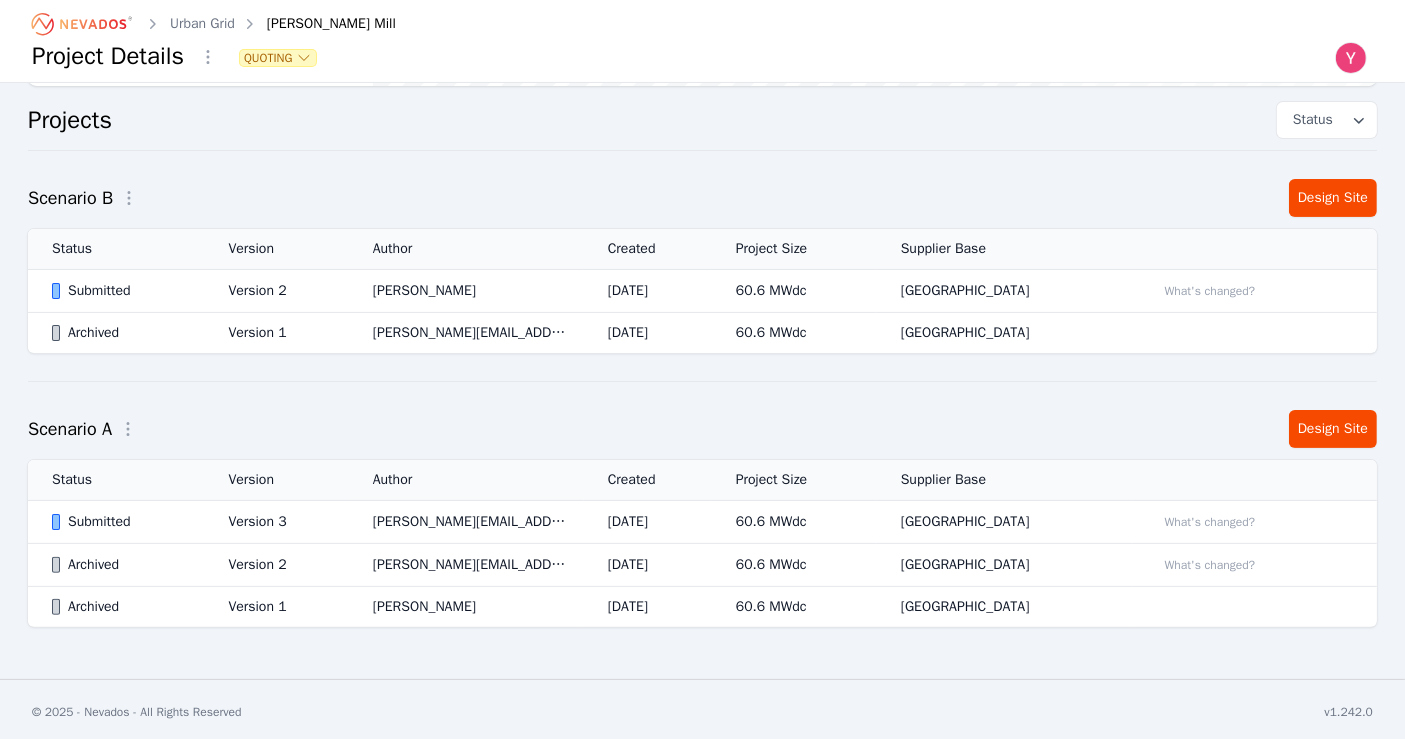 click on "[DATE]" at bounding box center (648, 522) 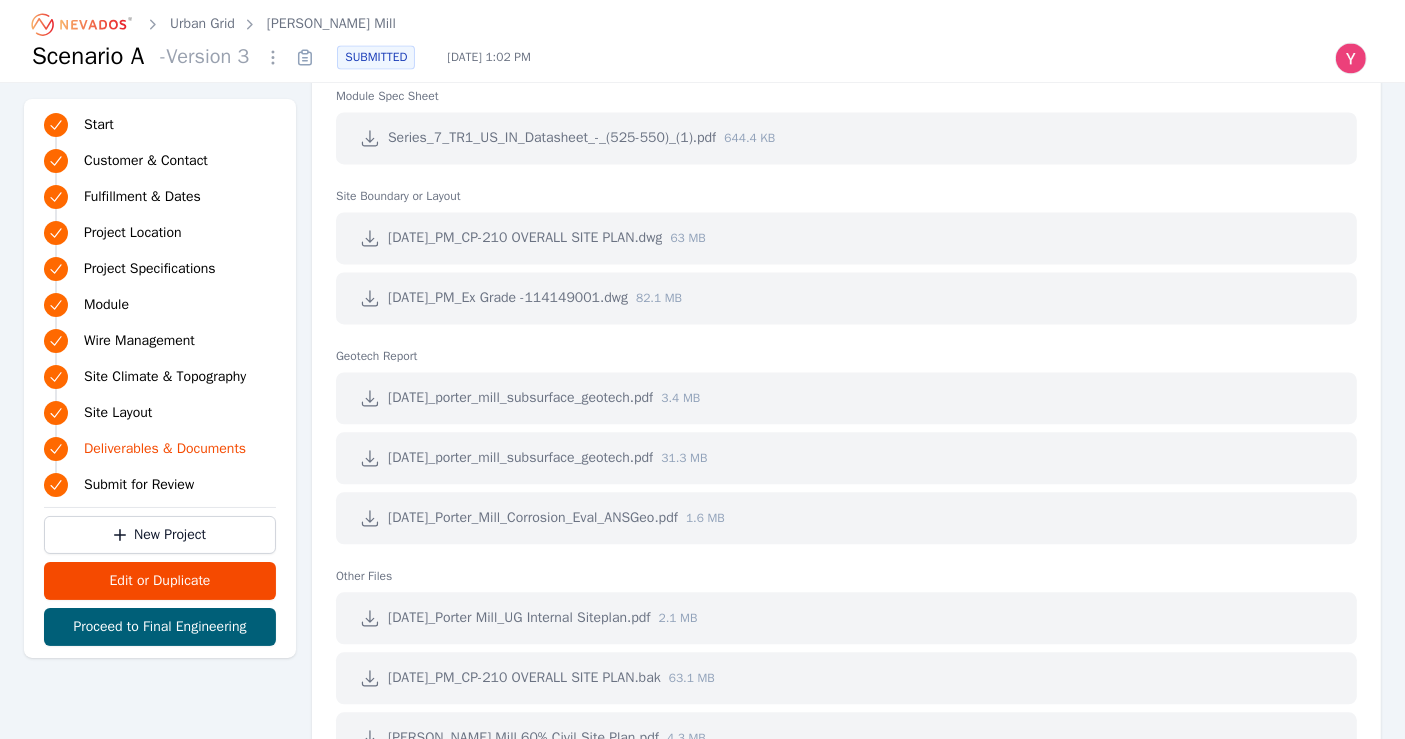 scroll, scrollTop: 4333, scrollLeft: 0, axis: vertical 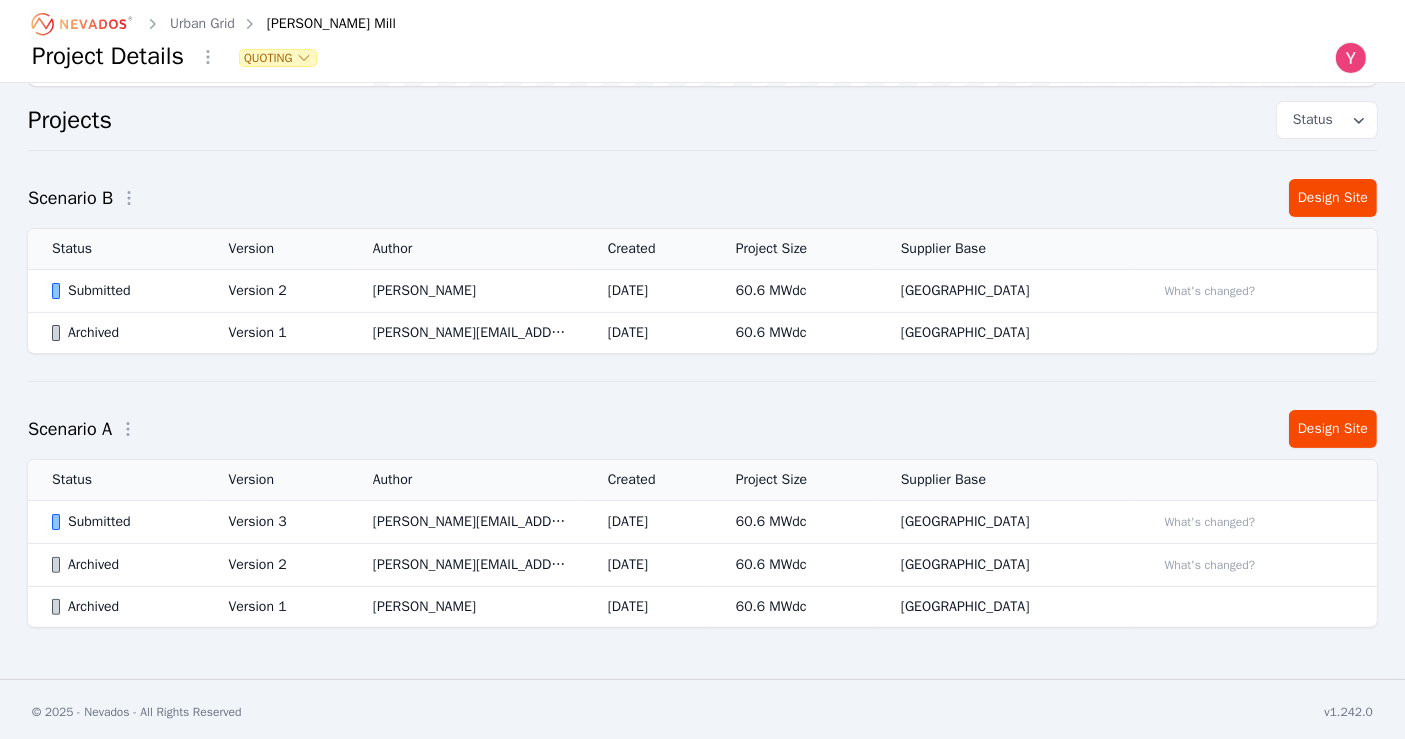 click on "[PERSON_NAME]" at bounding box center (466, 291) 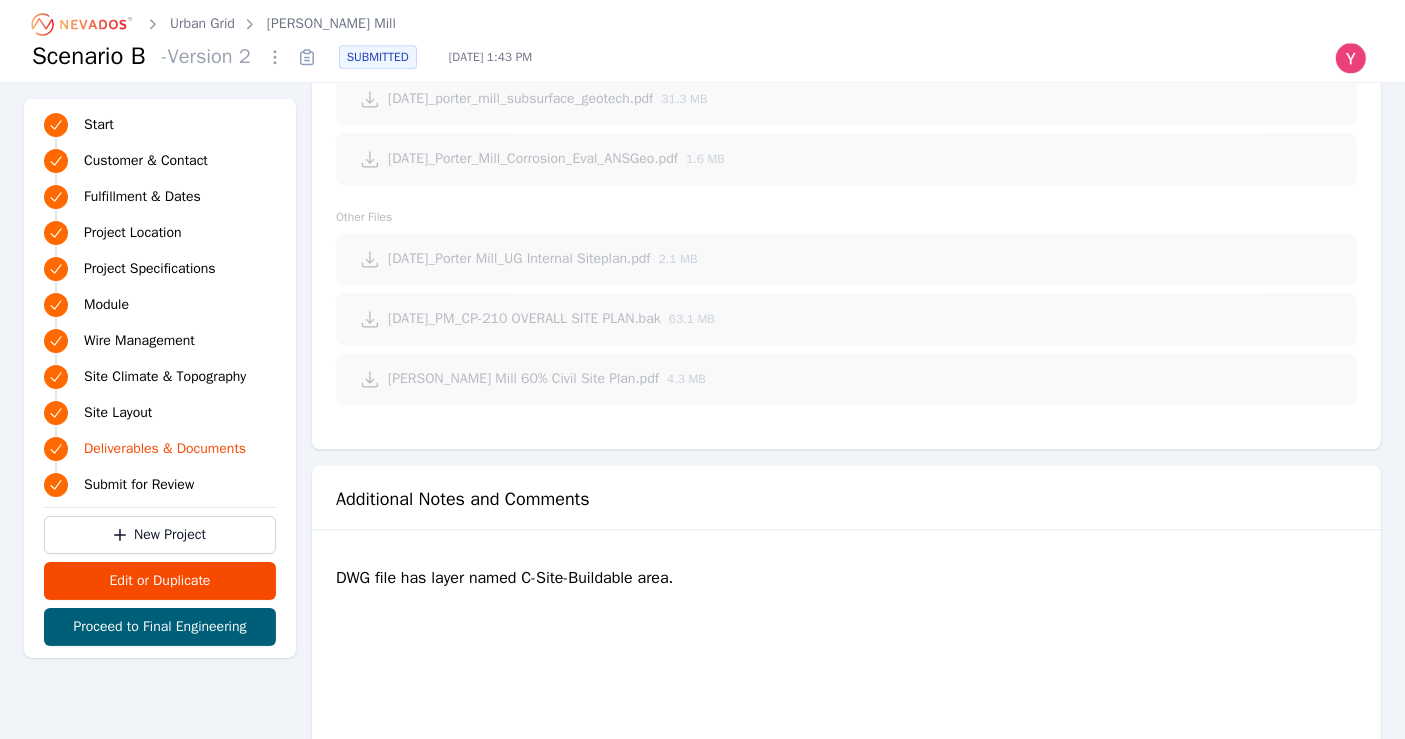 scroll, scrollTop: 4602, scrollLeft: 0, axis: vertical 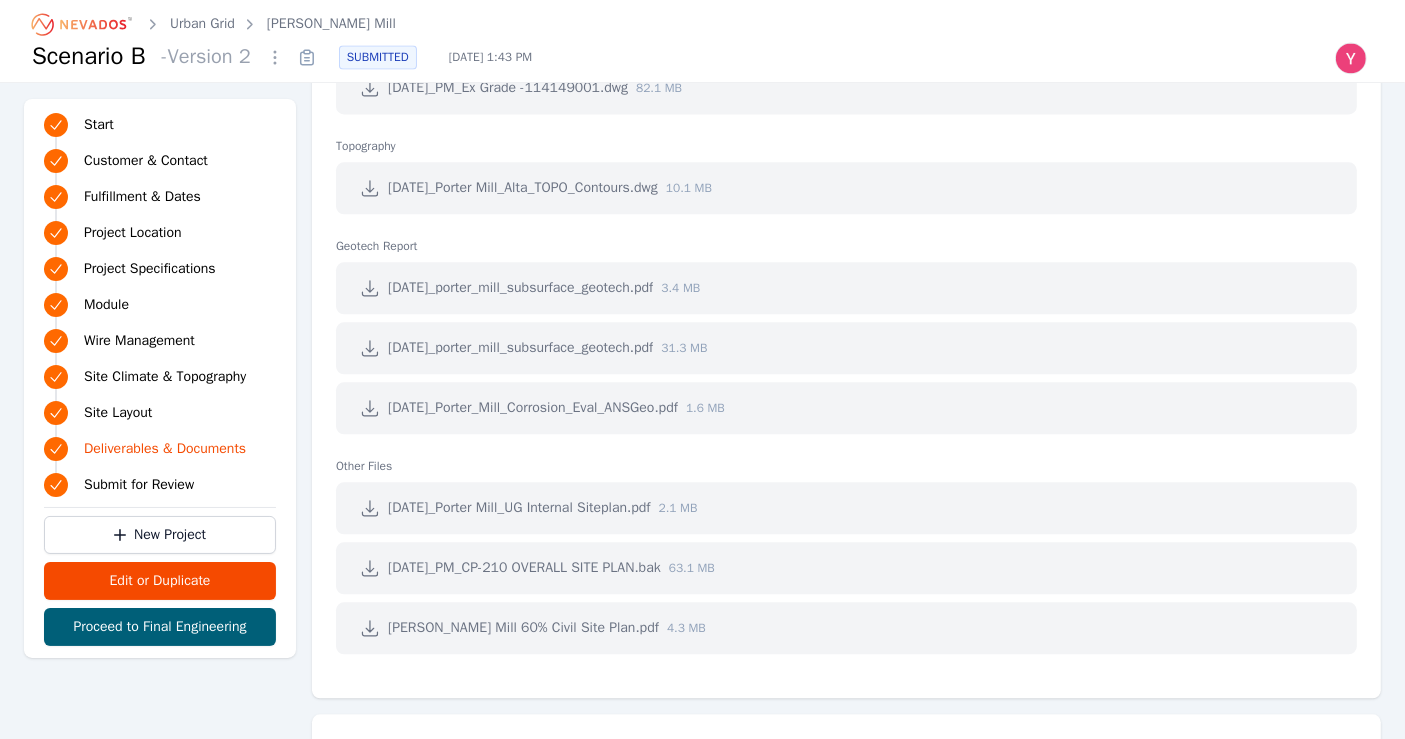 click 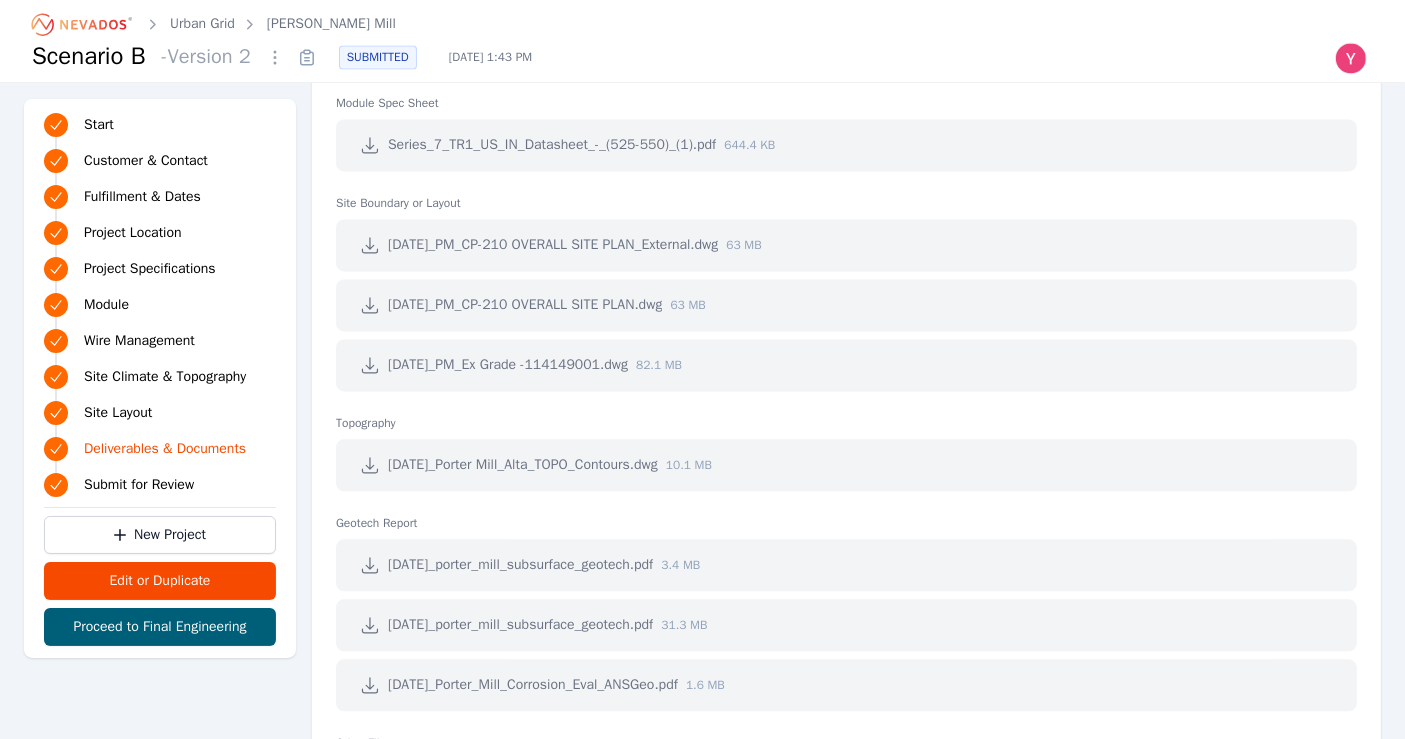 scroll, scrollTop: 4268, scrollLeft: 0, axis: vertical 